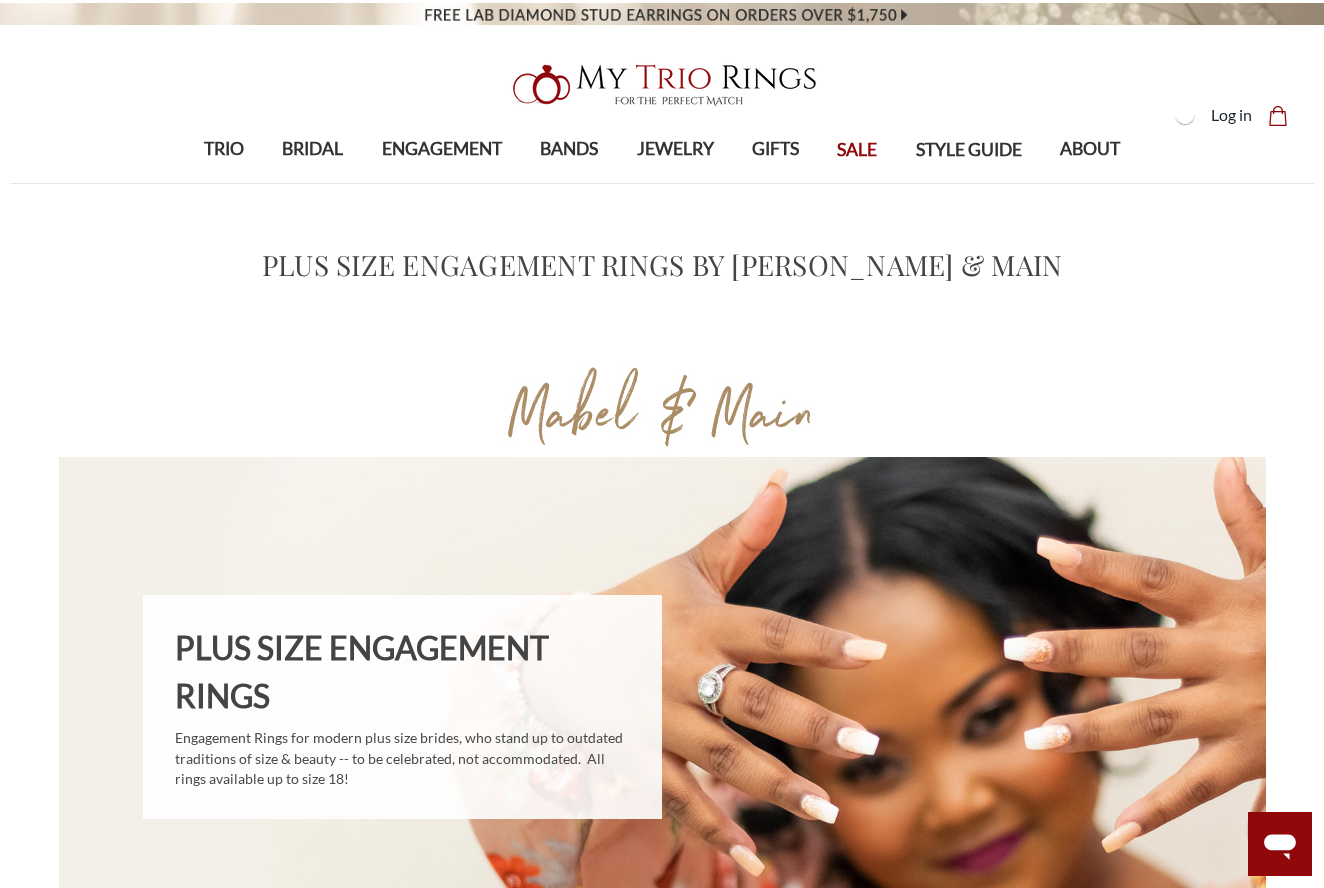 scroll, scrollTop: 0, scrollLeft: 0, axis: both 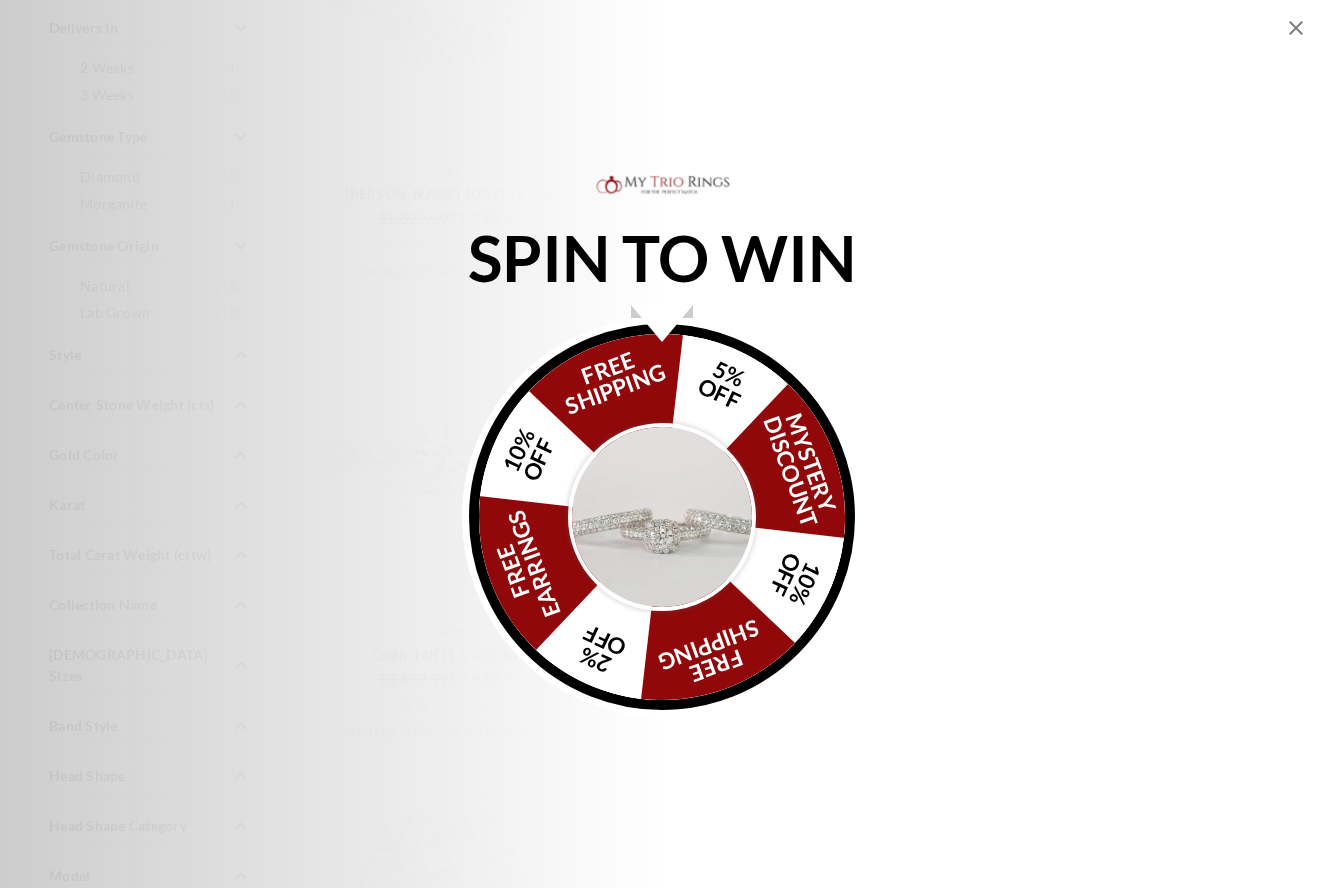 click on "FREE SHIPPING
5%   OFF
Mystery   Discount
10% OFF
FREE SHIPPING
2% OFF
FREE EARRINGS
10% OFF" at bounding box center (662, 517) 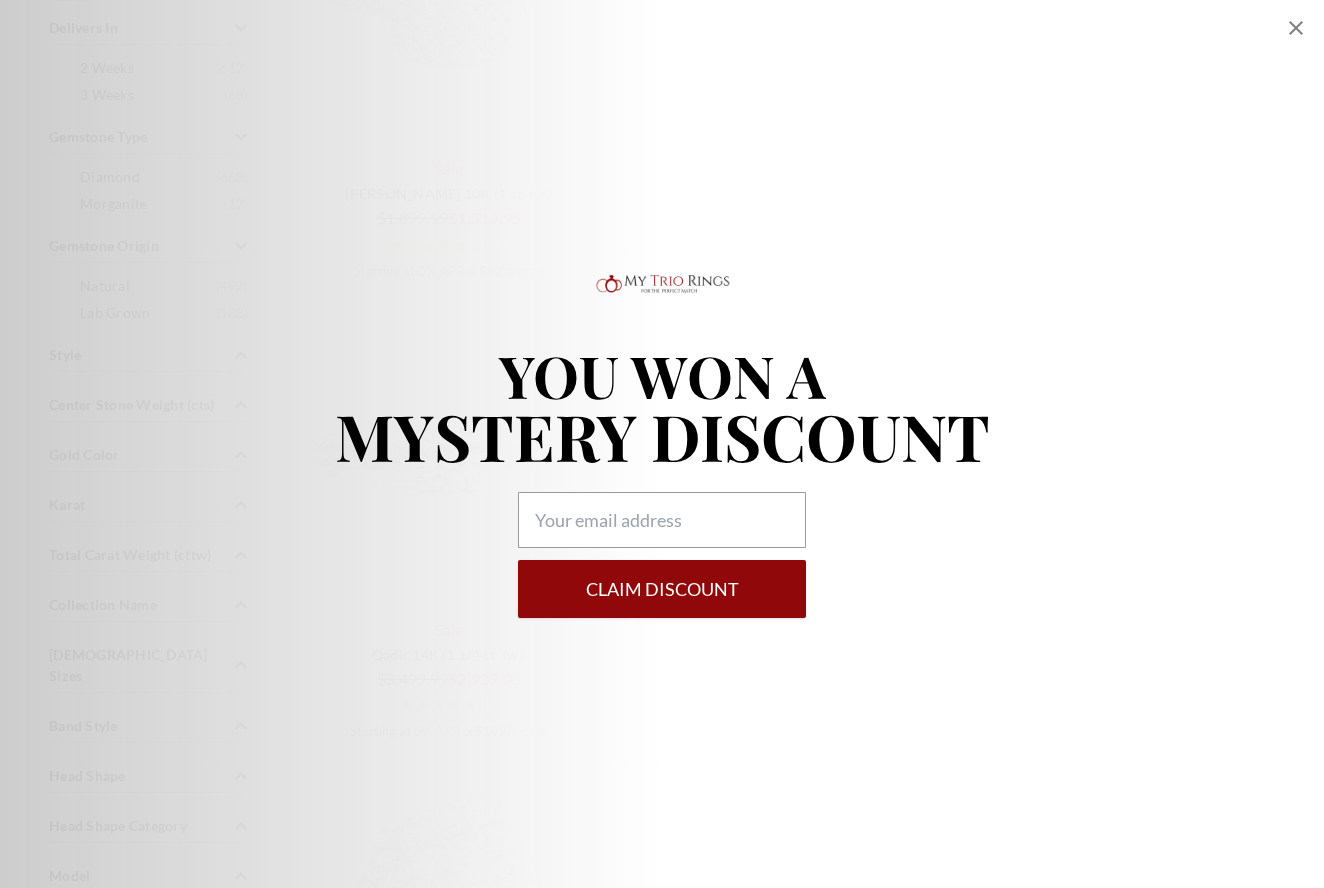 click 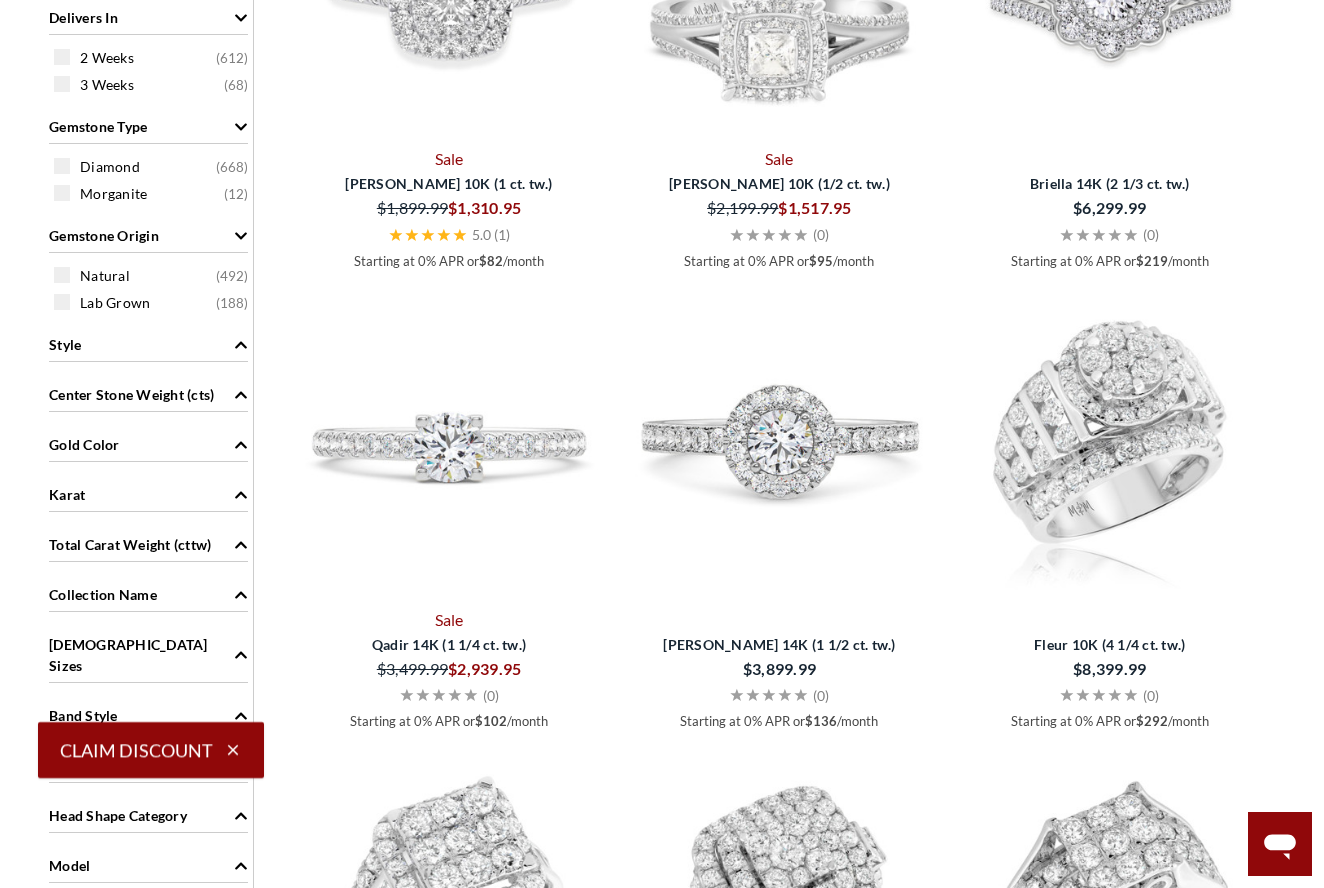 scroll, scrollTop: 1254, scrollLeft: 0, axis: vertical 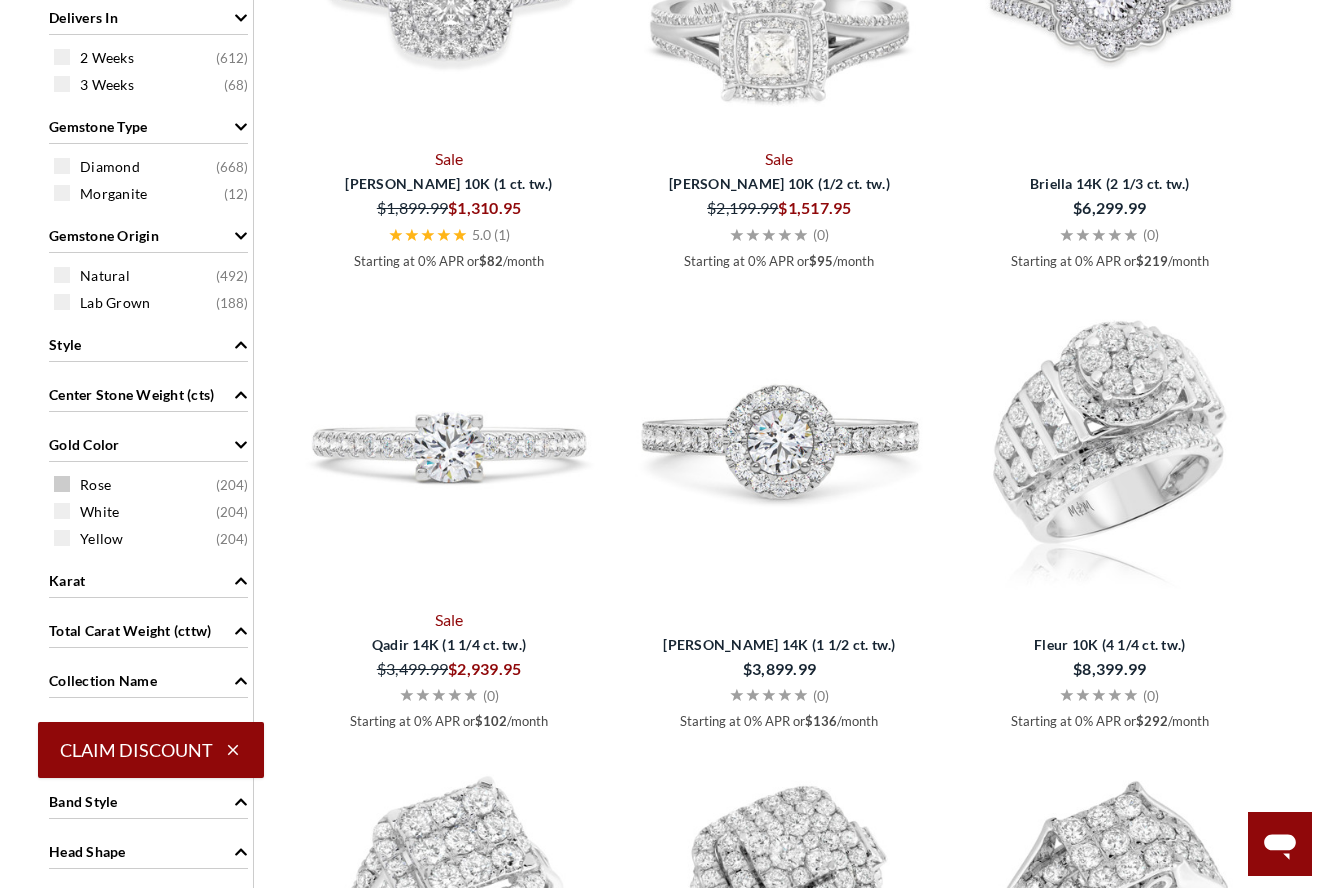 click on "Rose" at bounding box center [95, 485] 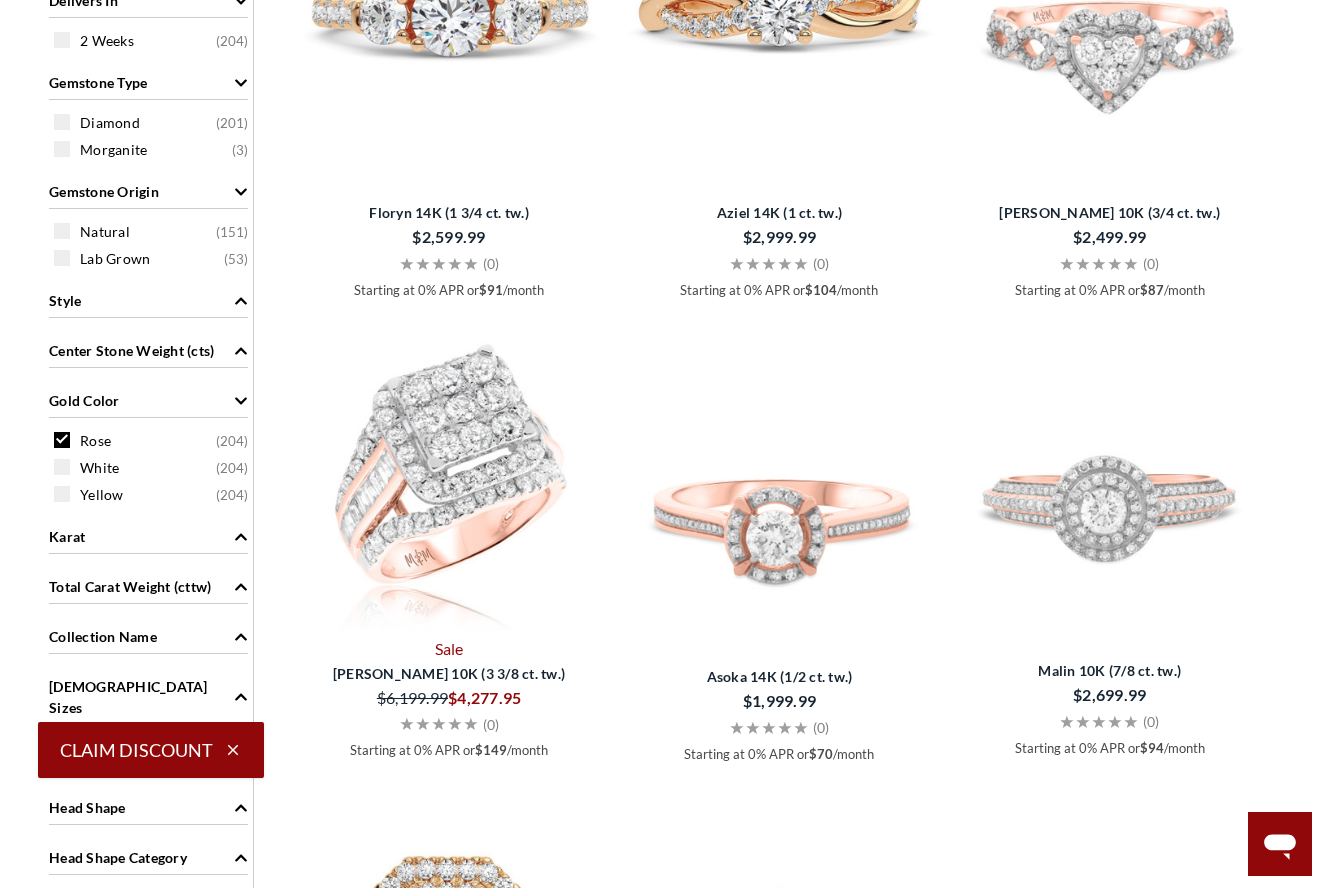 scroll, scrollTop: 1271, scrollLeft: 0, axis: vertical 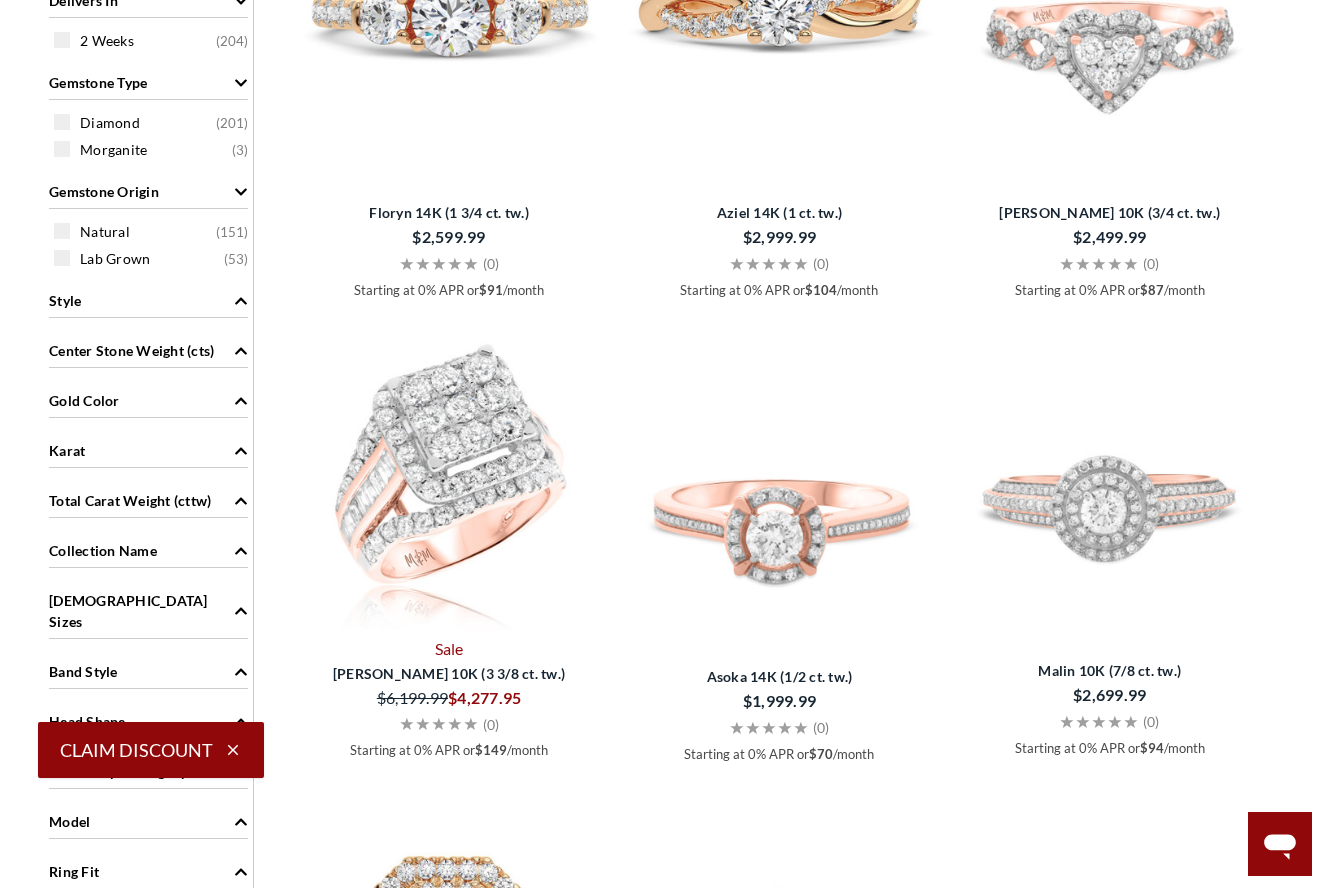 click 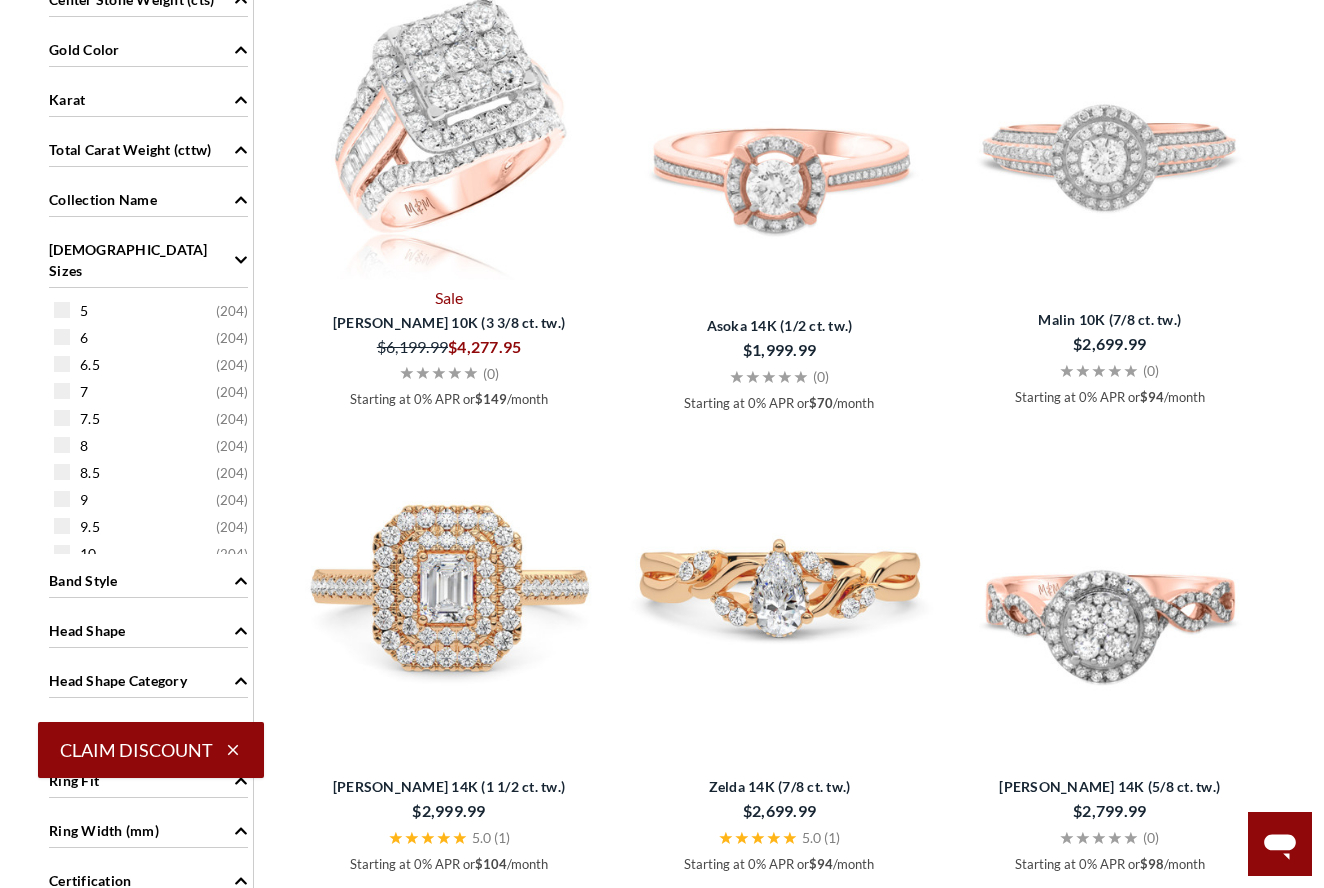 scroll, scrollTop: 1624, scrollLeft: 0, axis: vertical 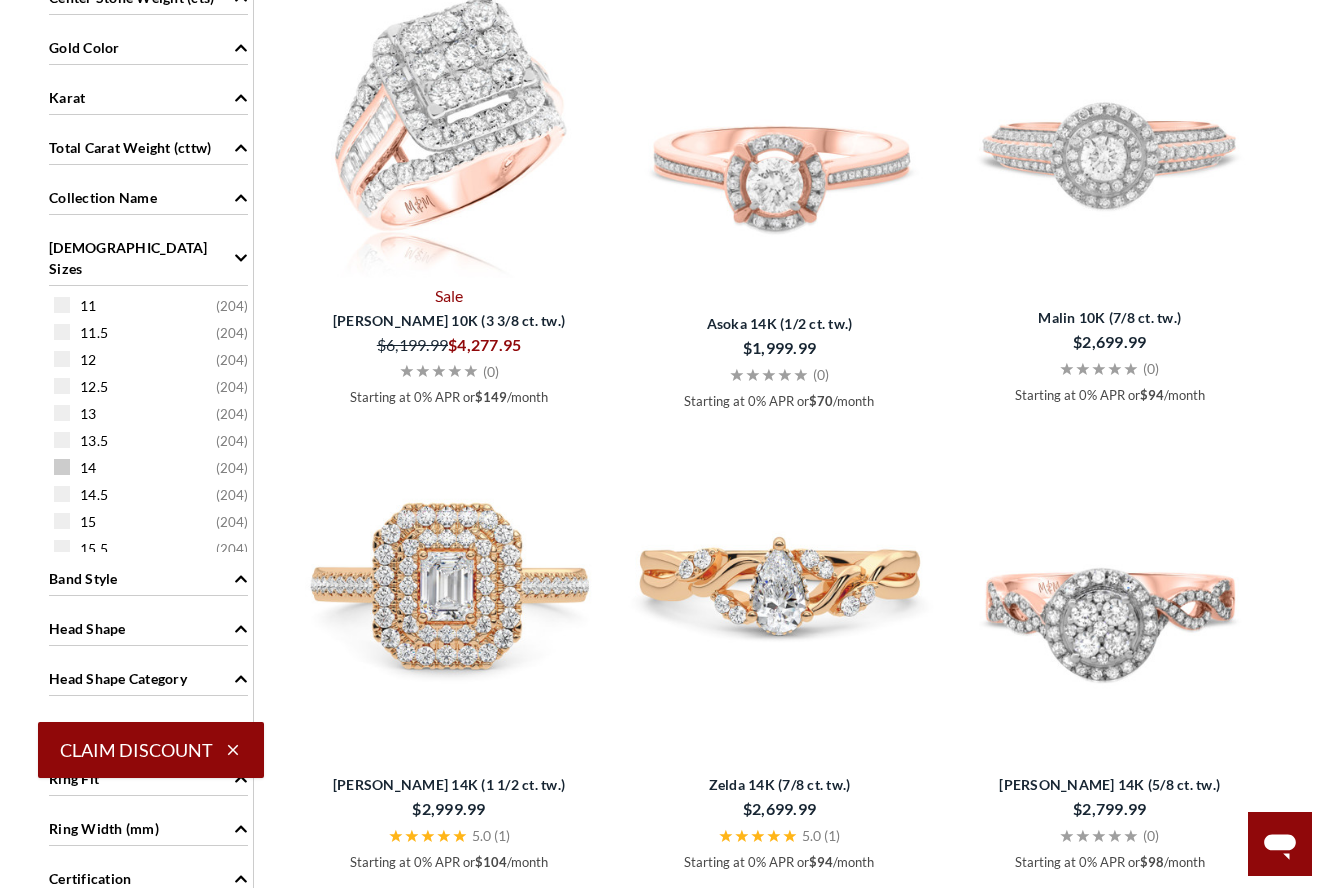 click at bounding box center [62, 467] 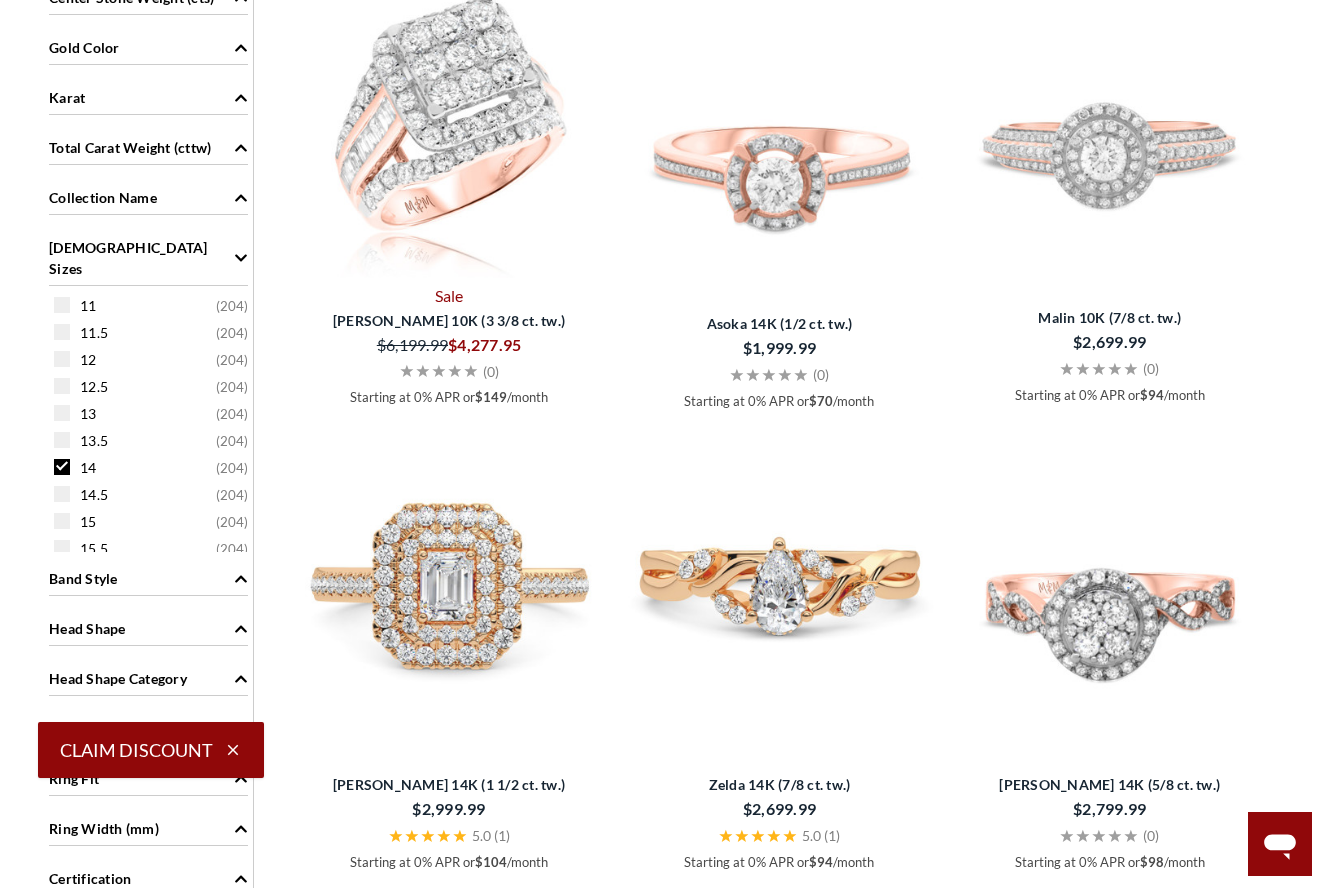 scroll, scrollTop: 104, scrollLeft: 0, axis: vertical 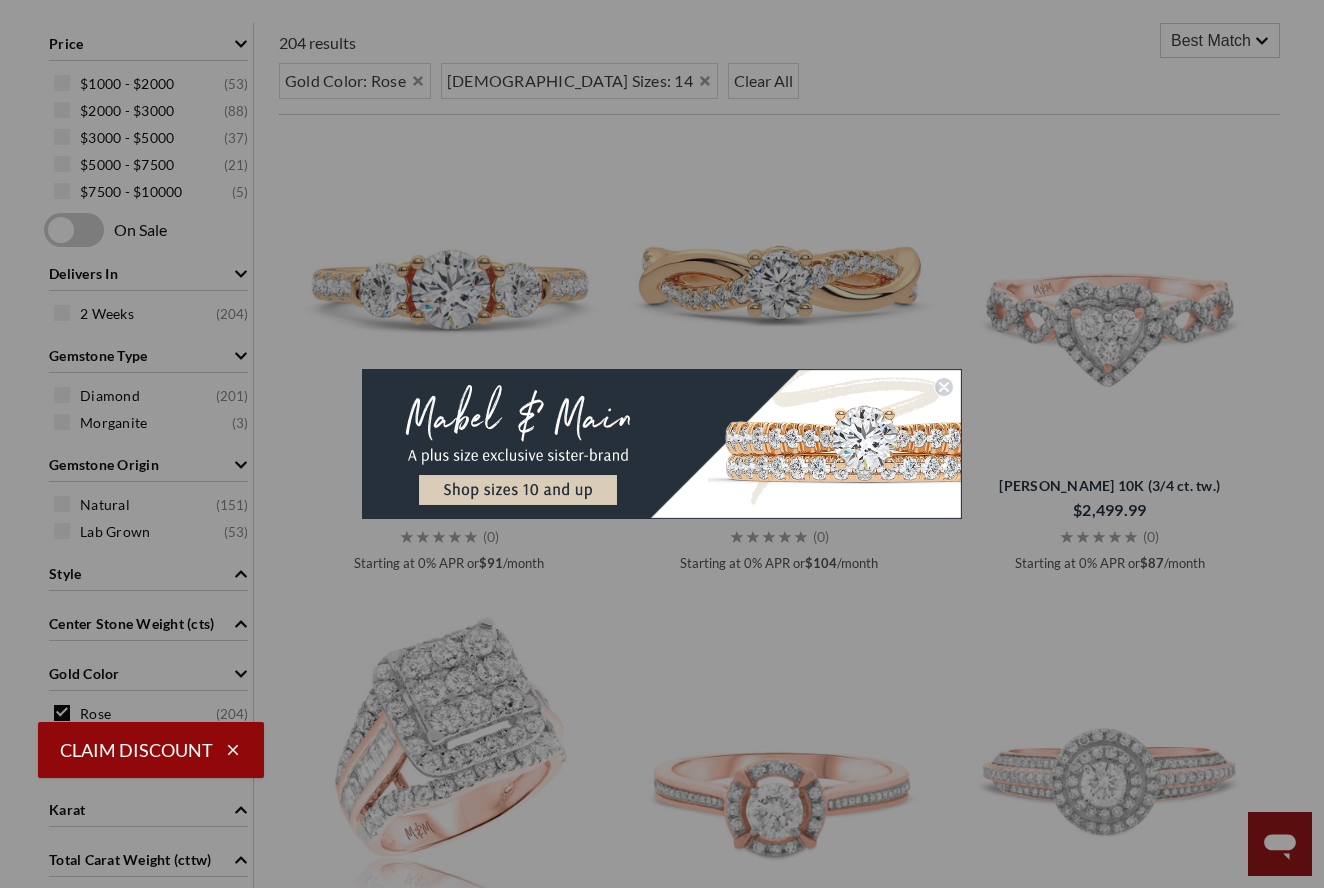 click at bounding box center (662, 444) 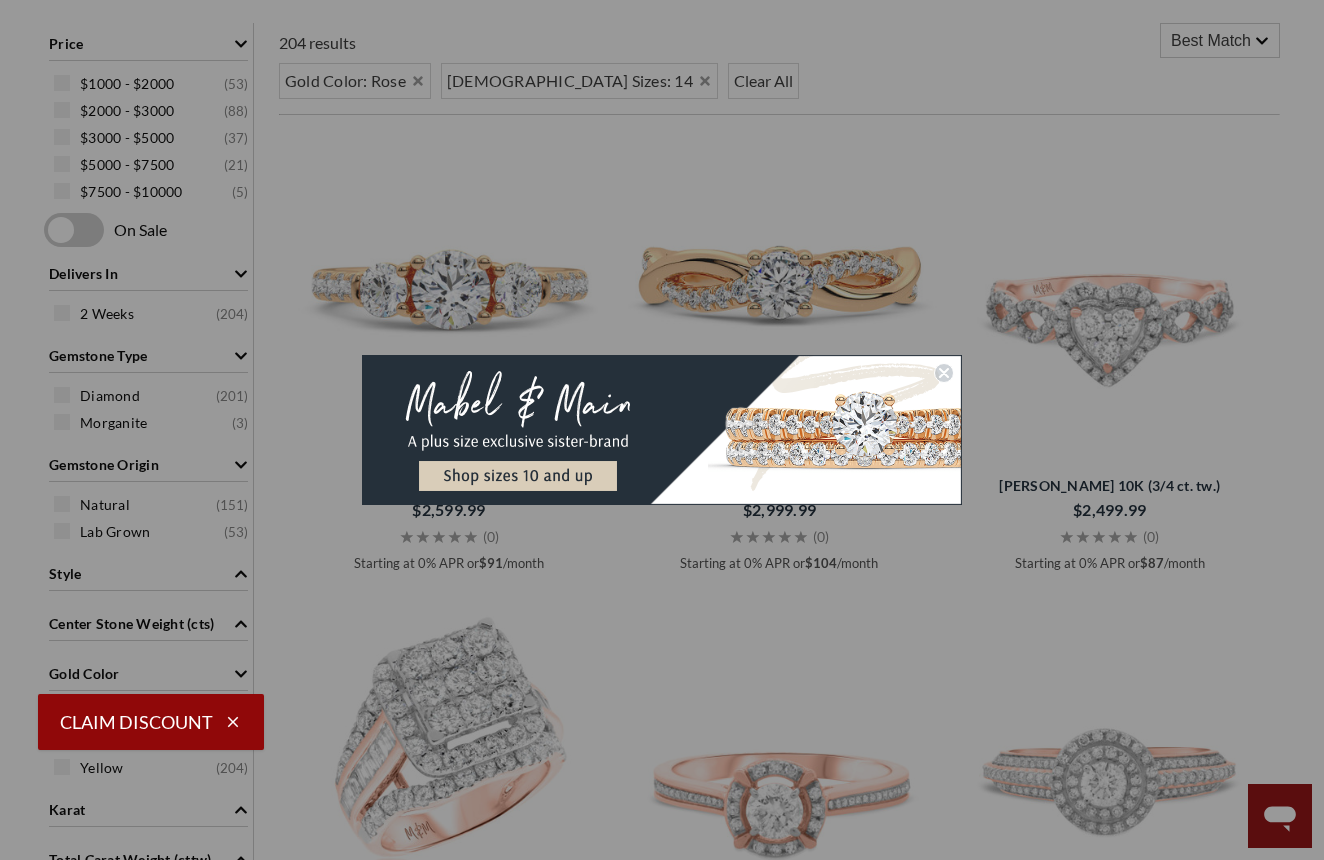 click 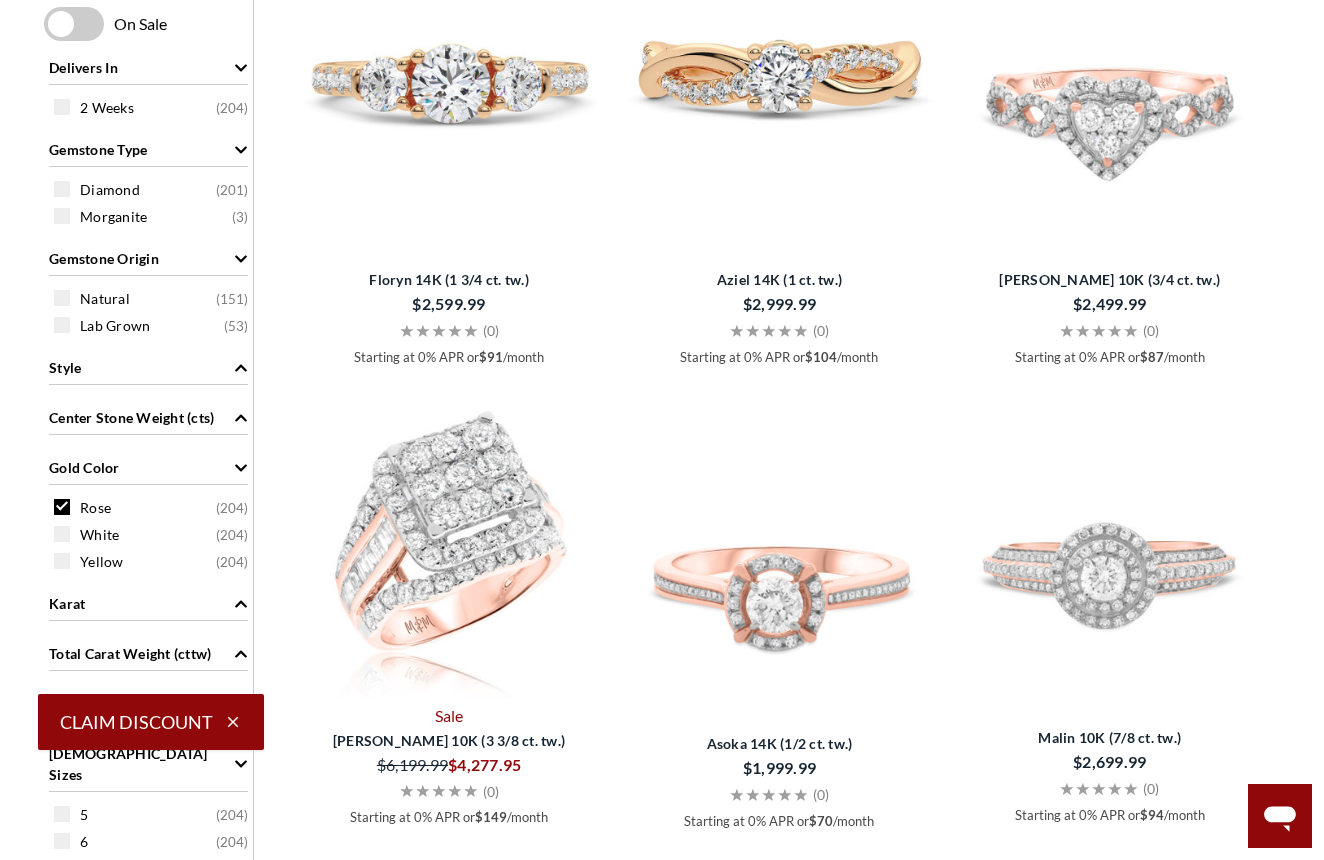 scroll, scrollTop: 1204, scrollLeft: 0, axis: vertical 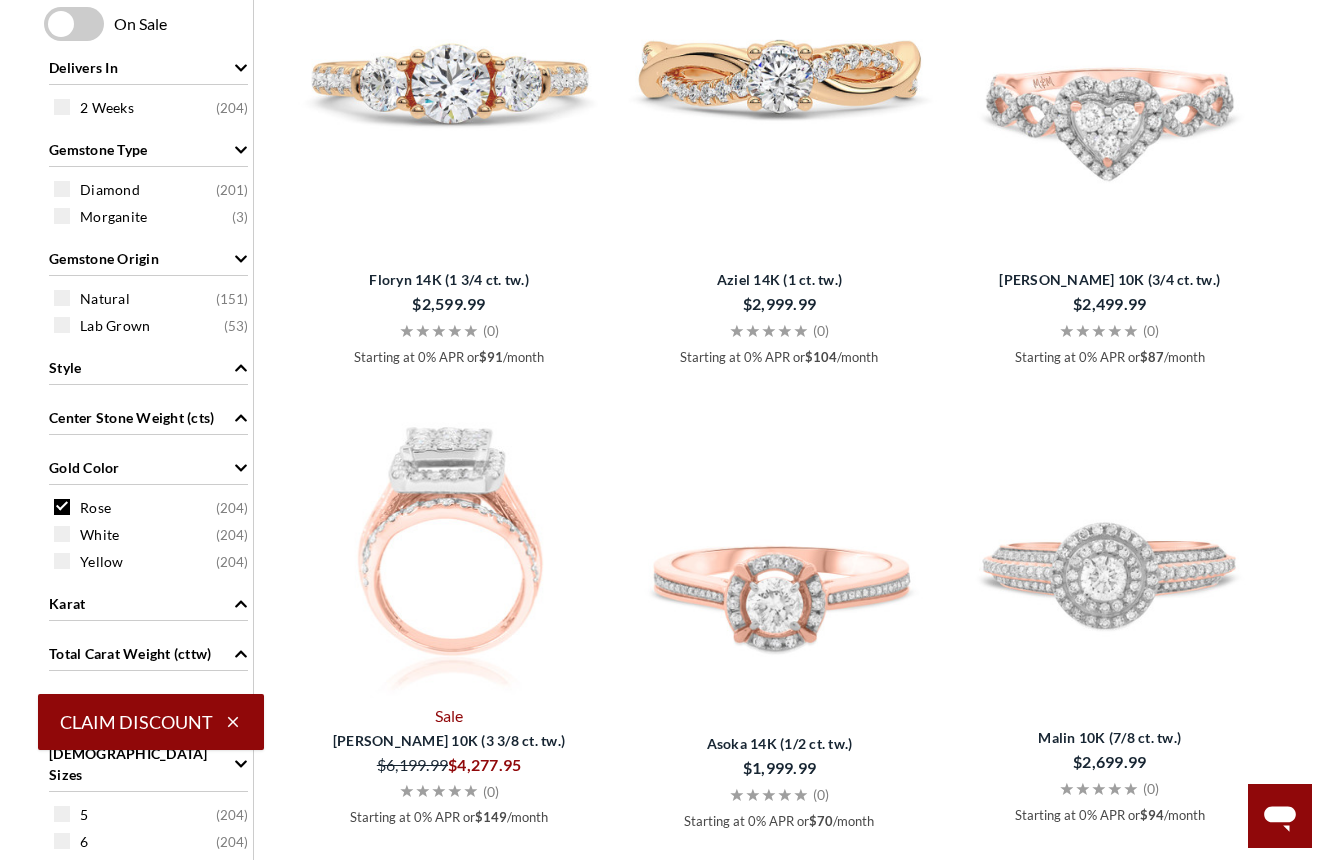 click at bounding box center (449, 540) 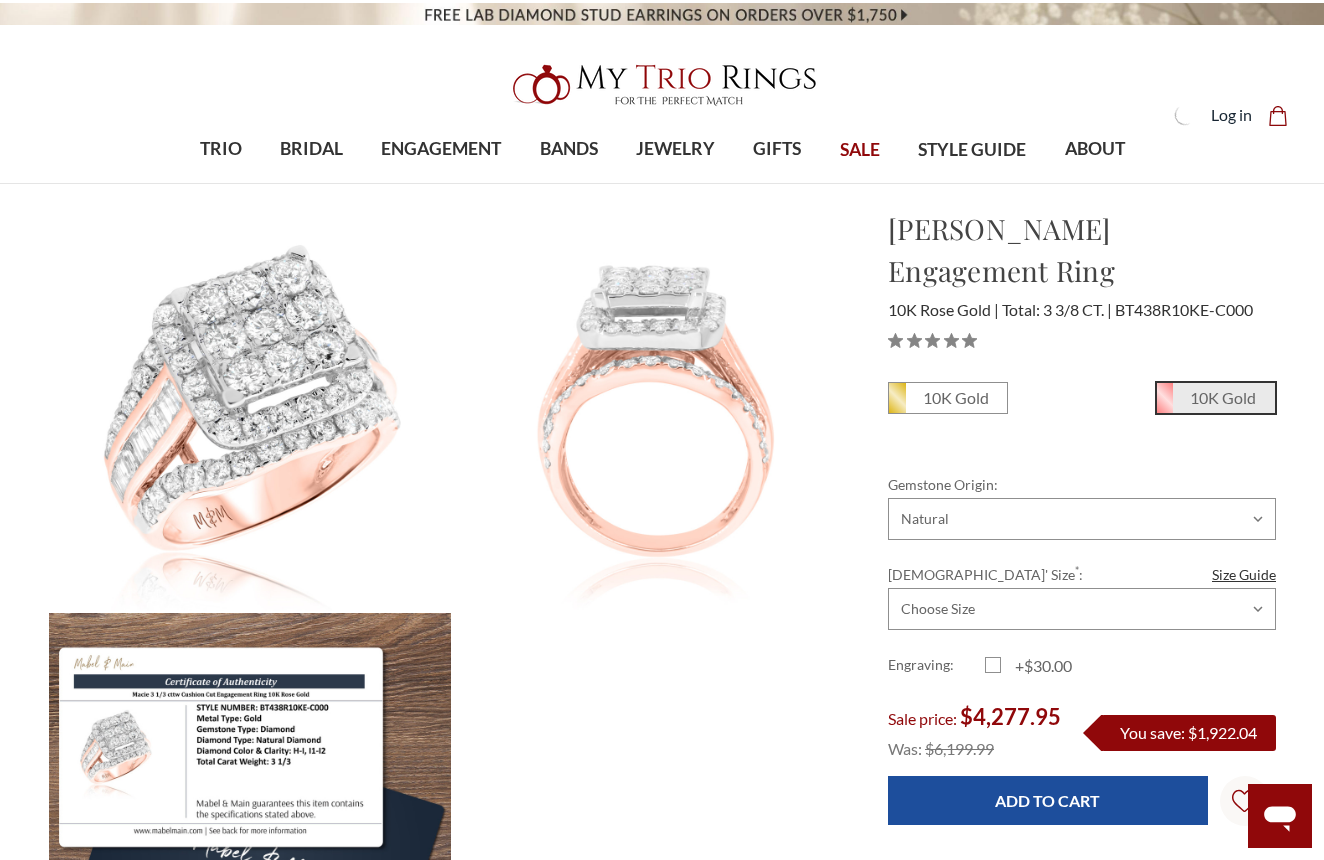 scroll, scrollTop: 0, scrollLeft: 0, axis: both 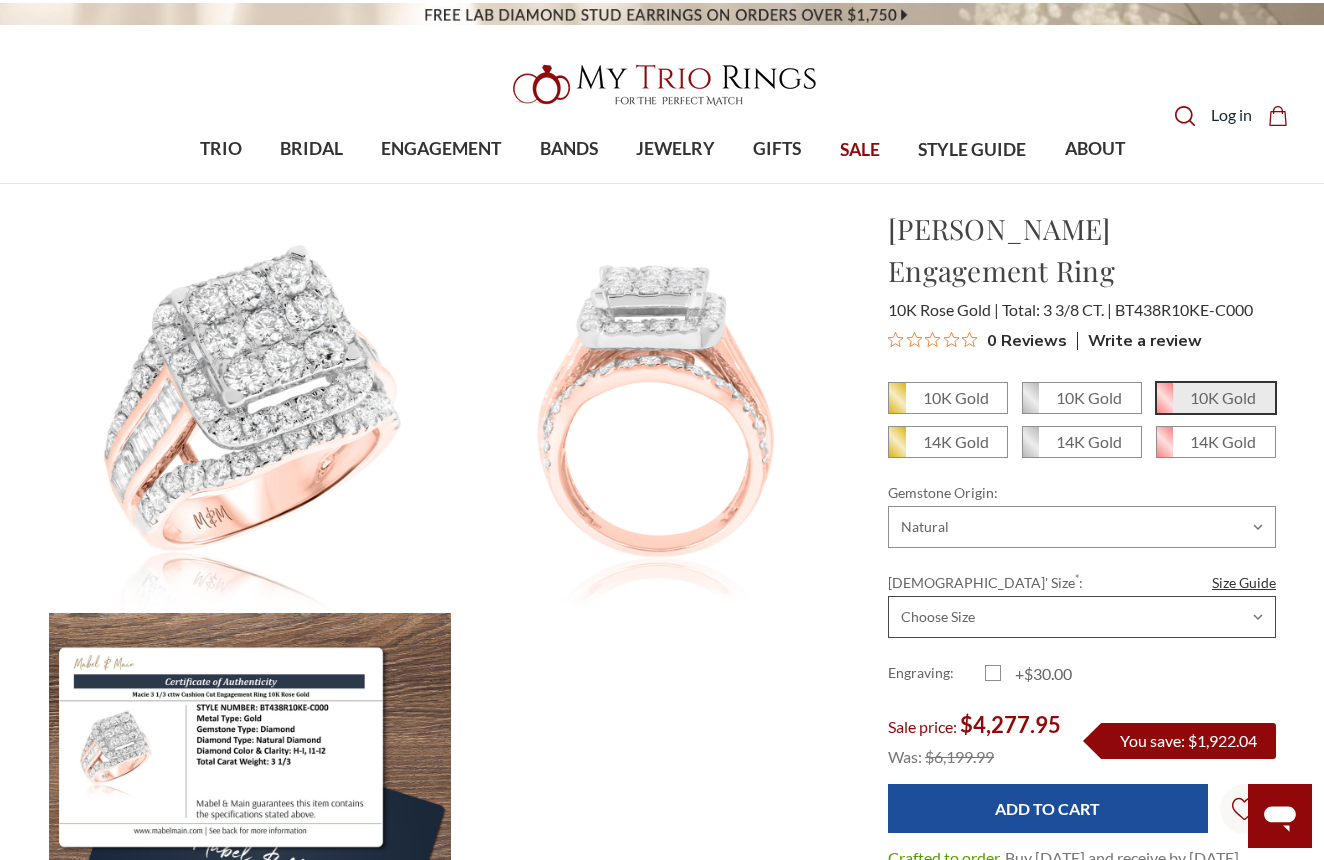 select on "20596383" 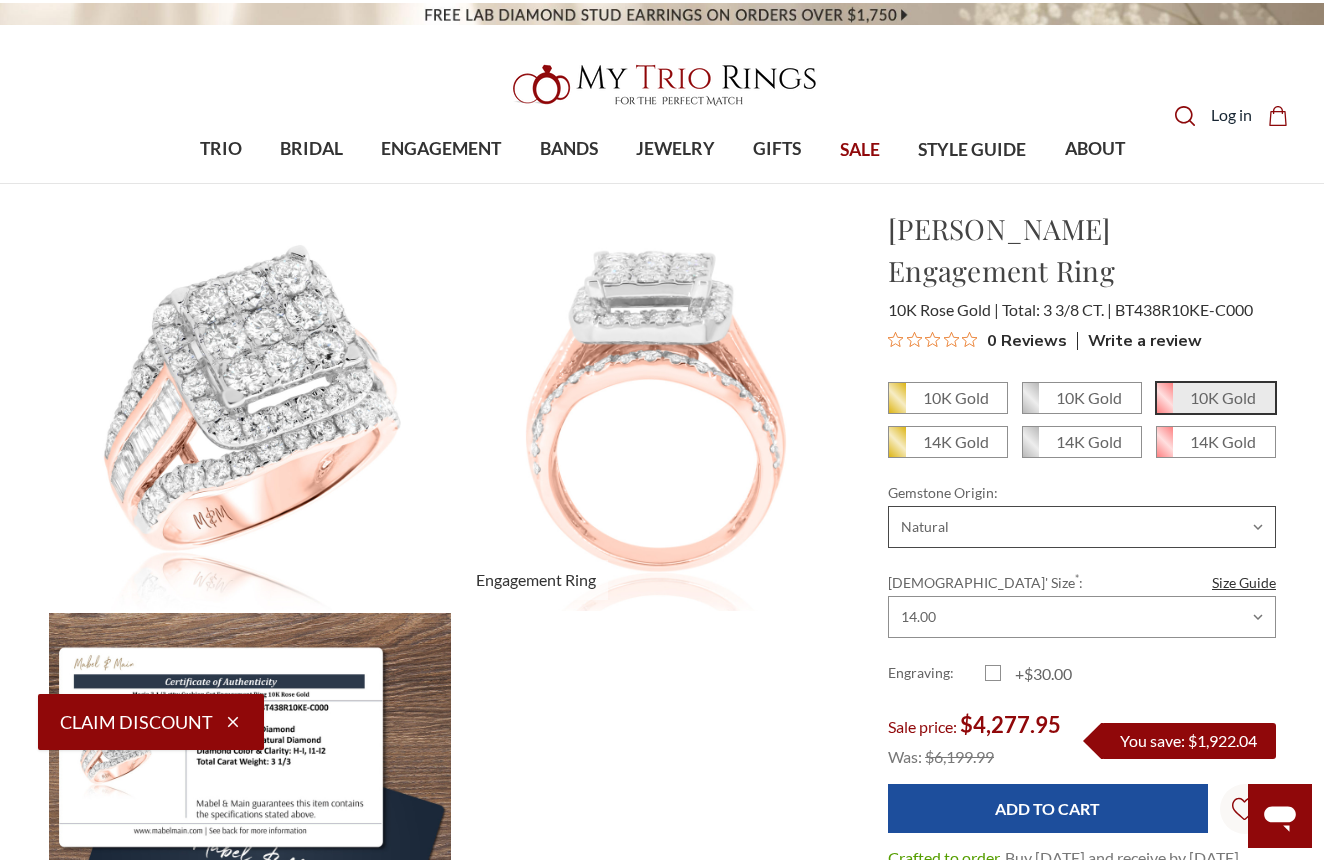 scroll, scrollTop: 0, scrollLeft: 0, axis: both 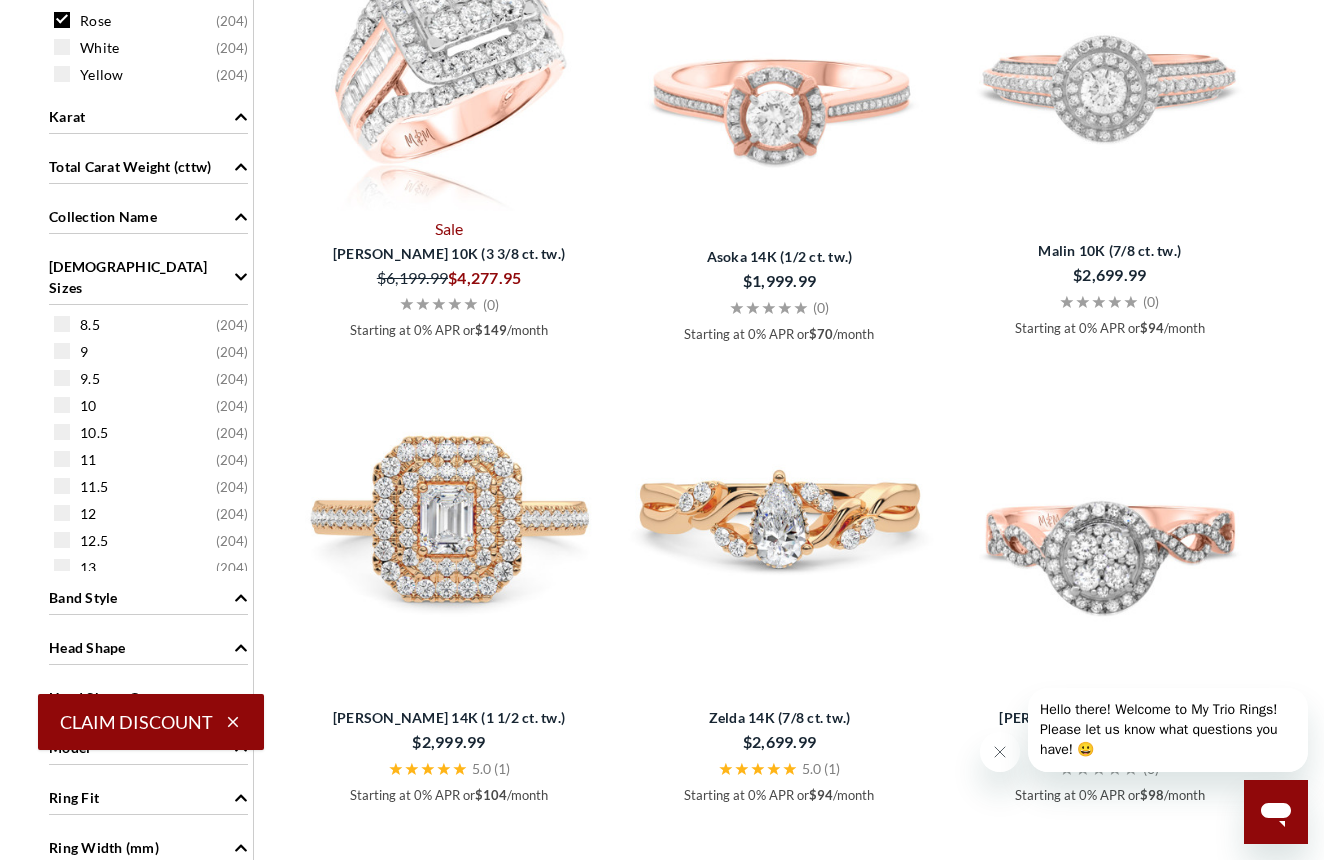 click on "Band Style" at bounding box center [83, 597] 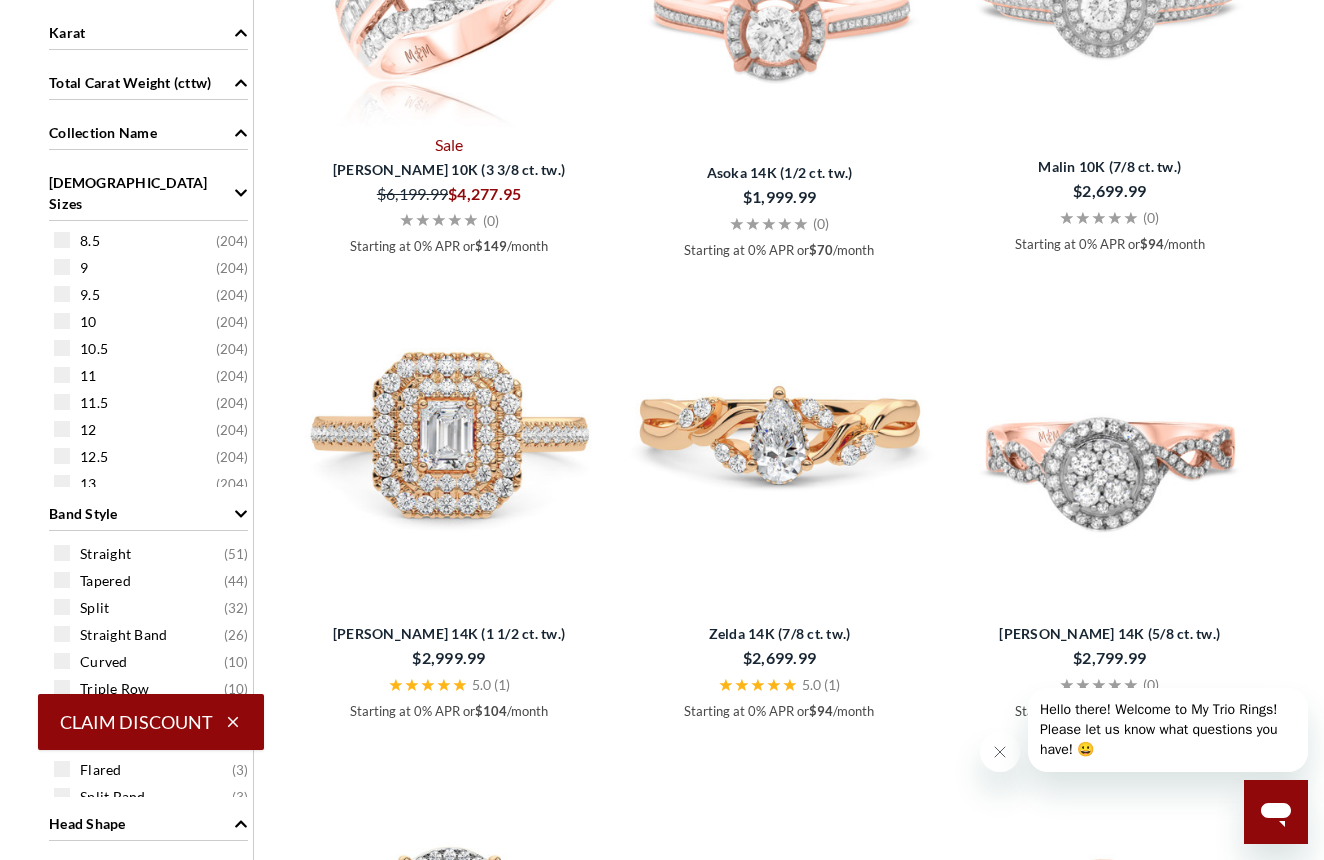 scroll, scrollTop: 1779, scrollLeft: 0, axis: vertical 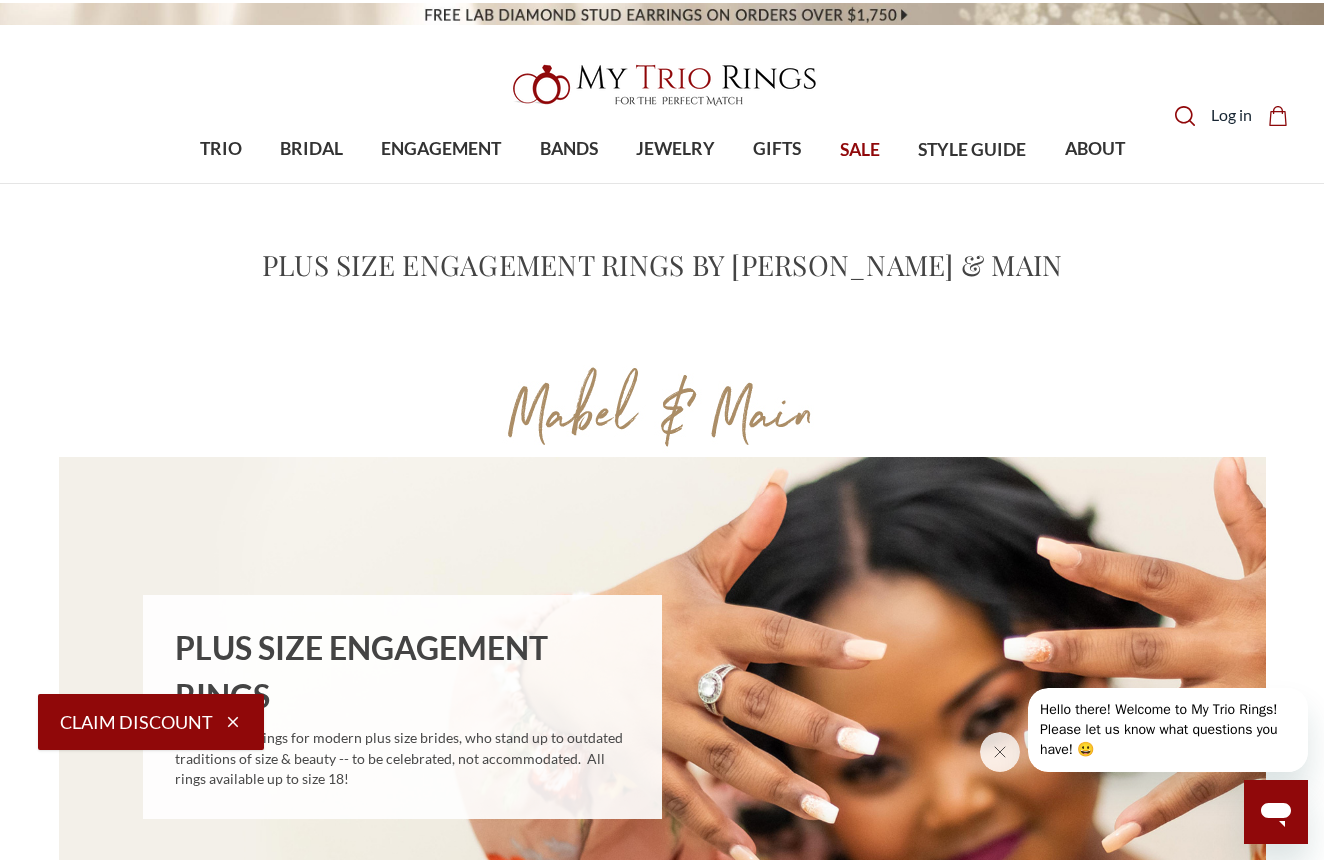 click on "Search
Search" 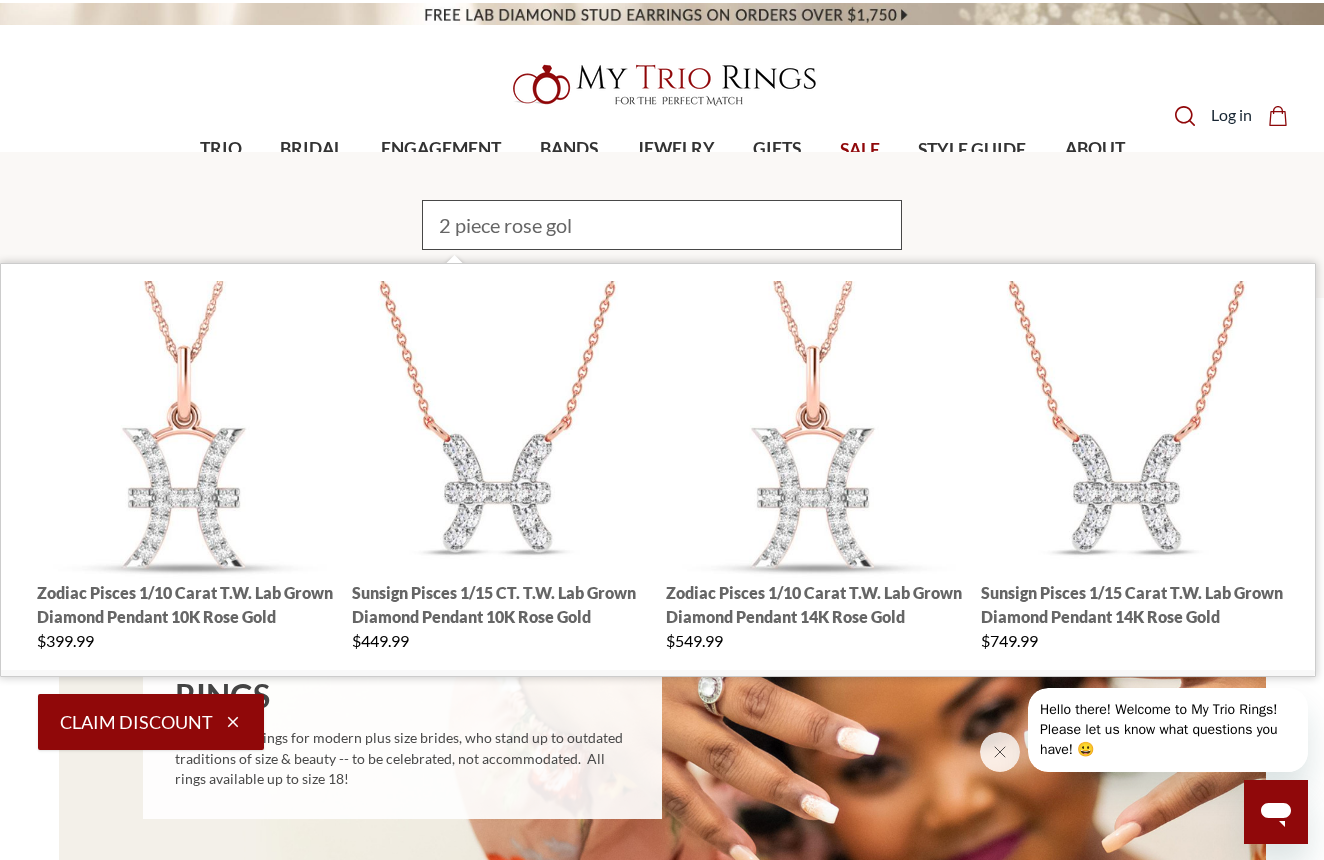 type on "2 piece rose gold" 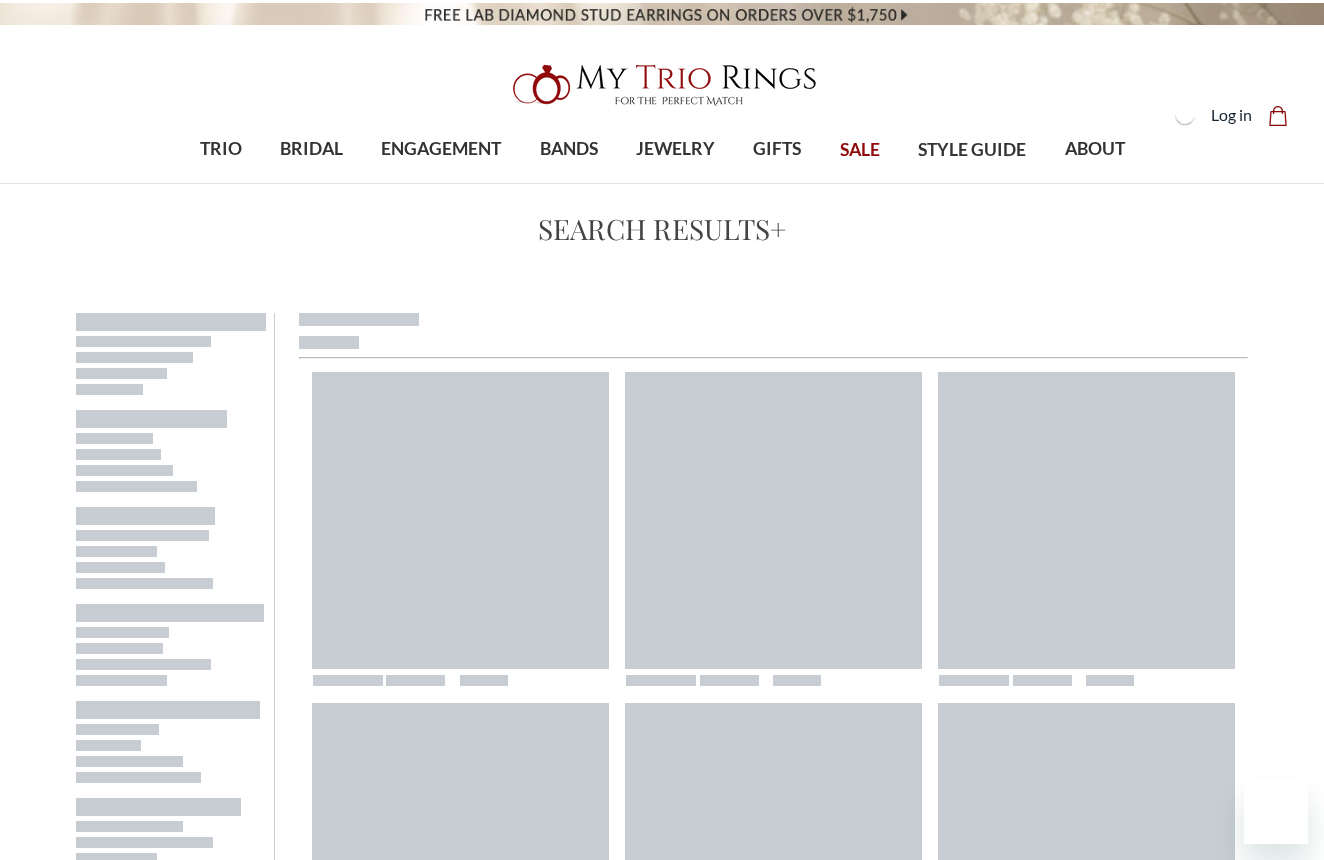 scroll, scrollTop: 0, scrollLeft: 0, axis: both 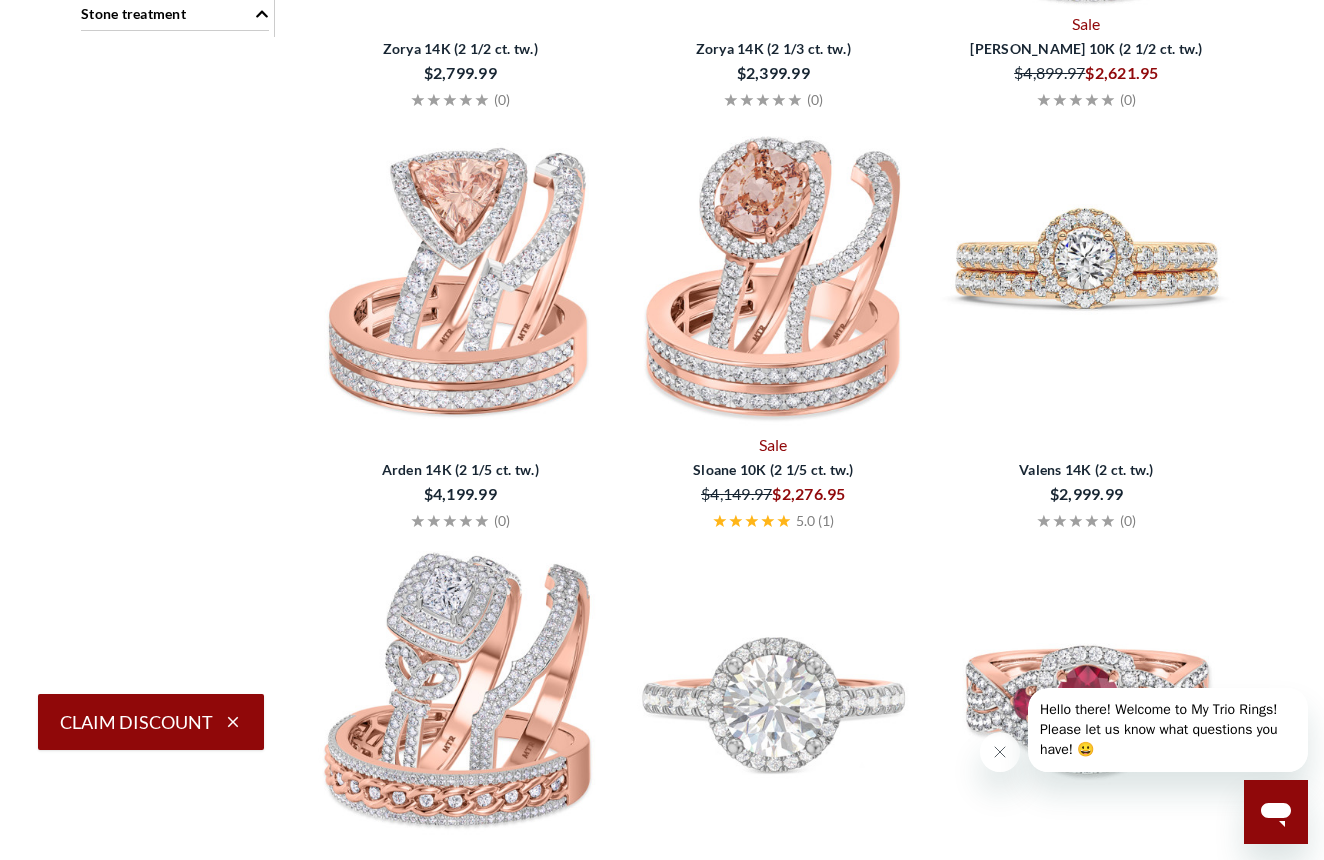 click at bounding box center [460, 699] 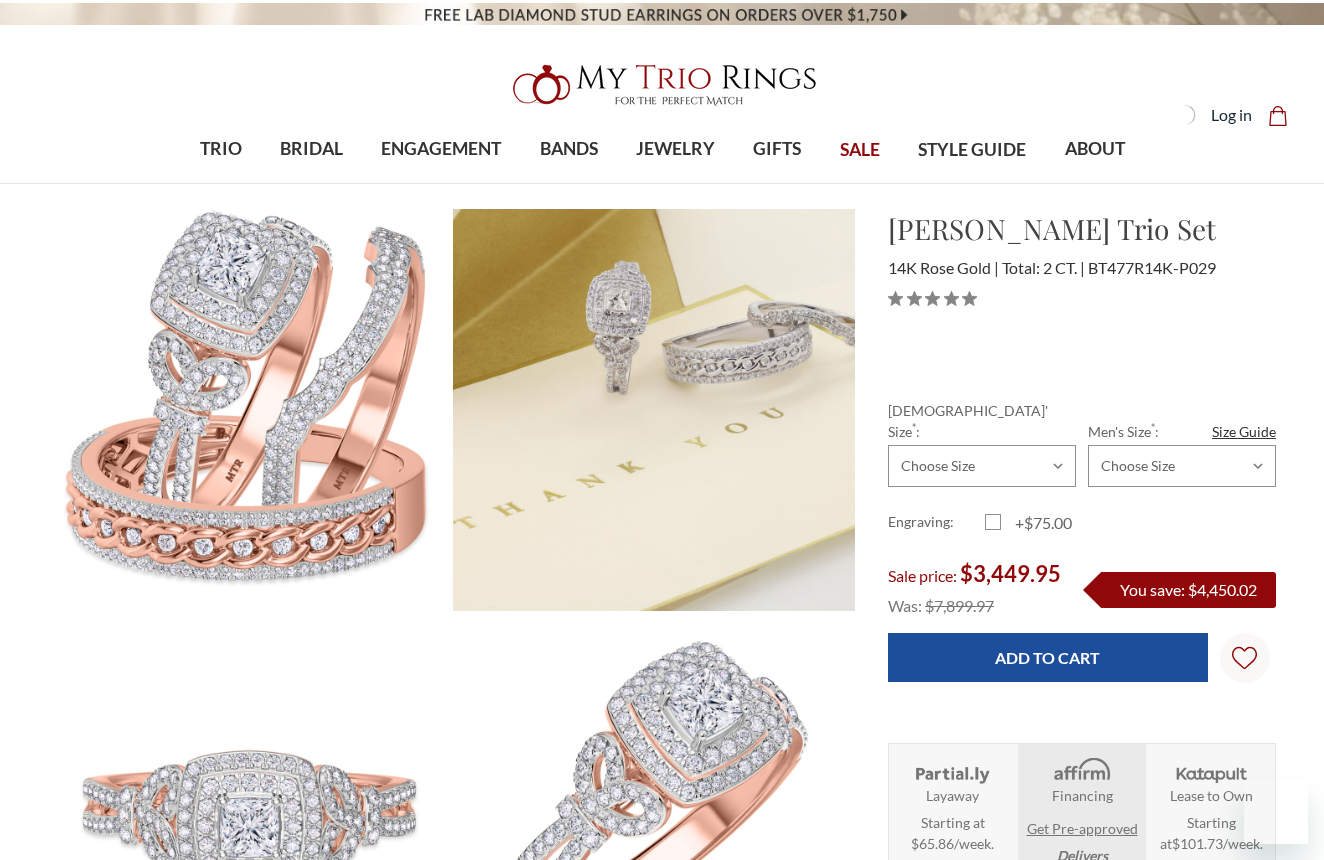 scroll, scrollTop: 0, scrollLeft: 0, axis: both 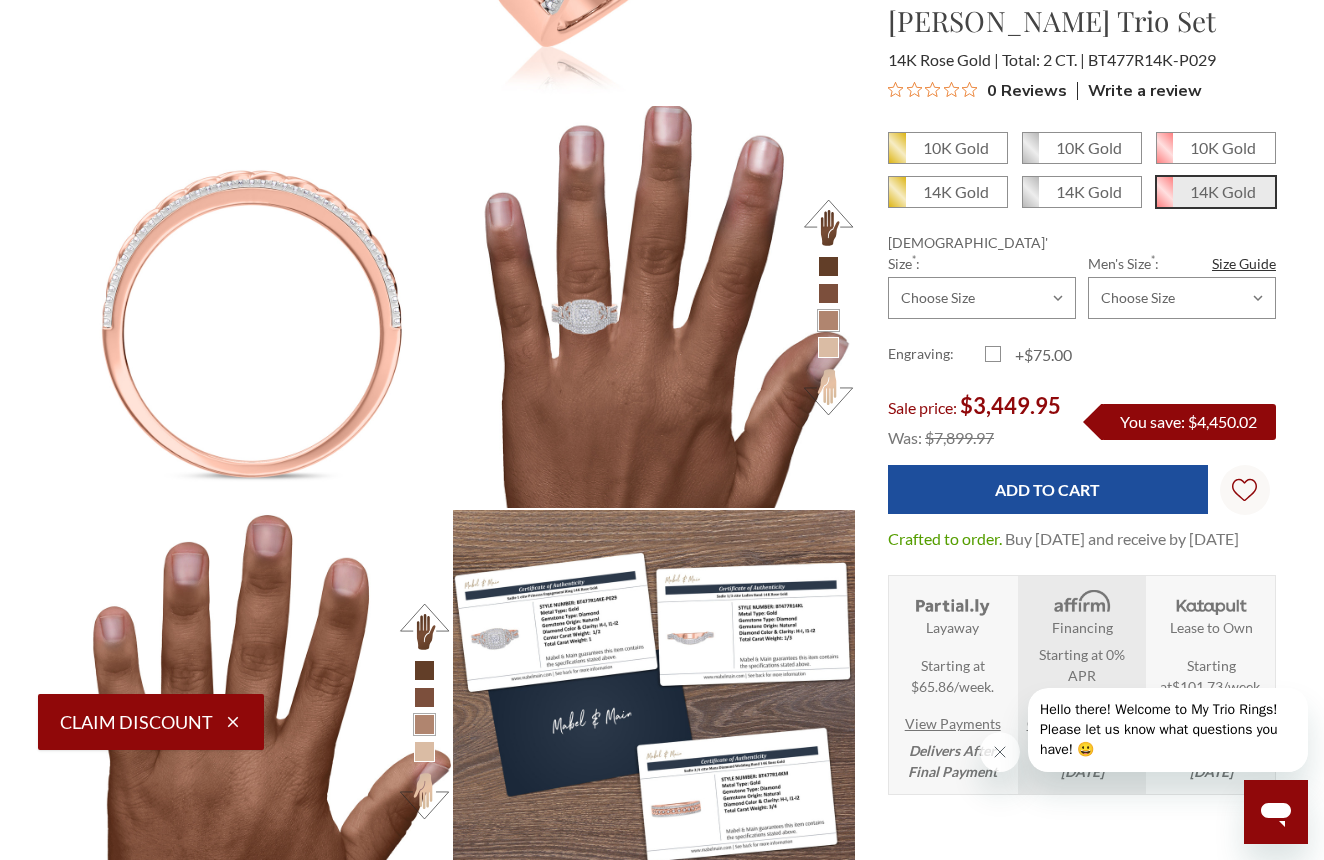 click at bounding box center [654, 307] 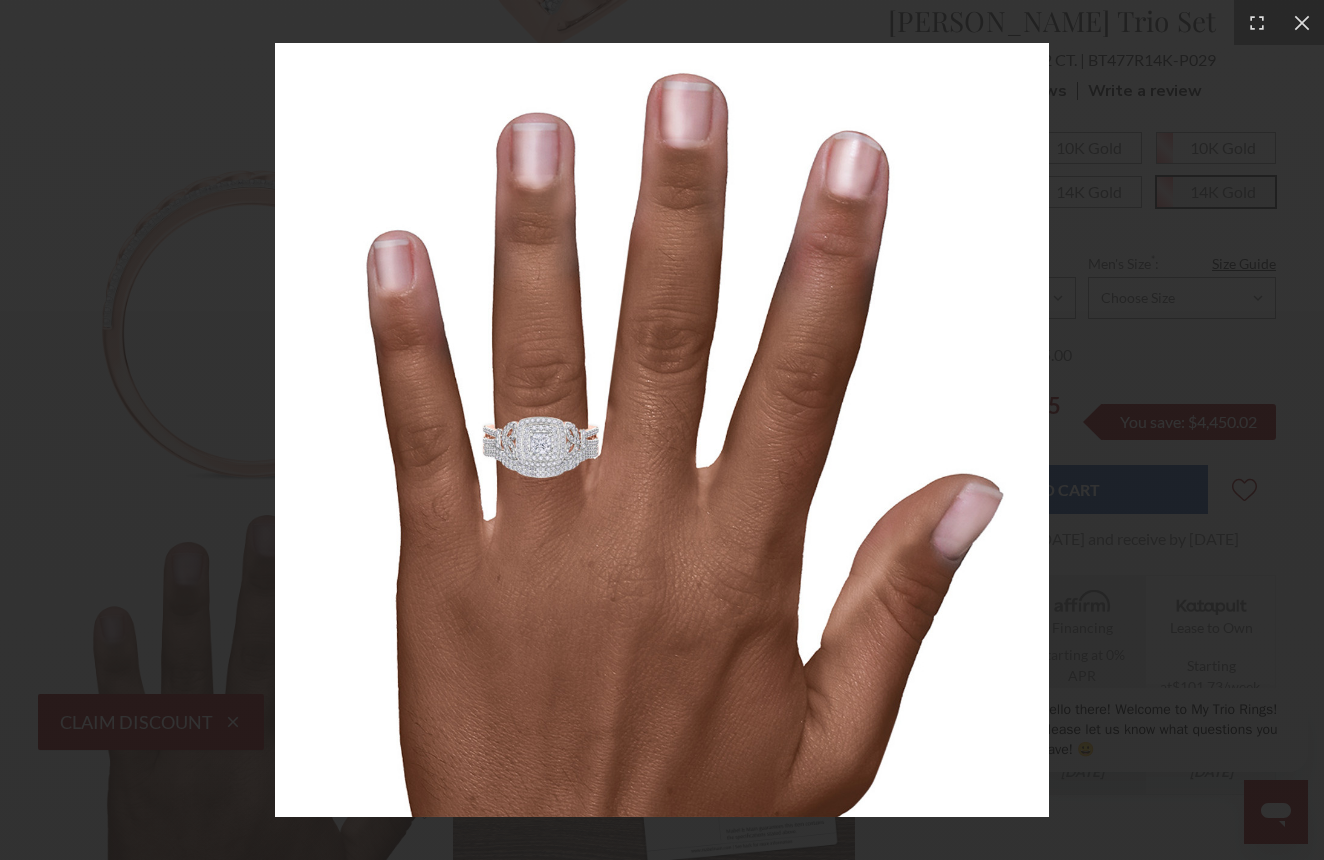 click at bounding box center (662, 430) 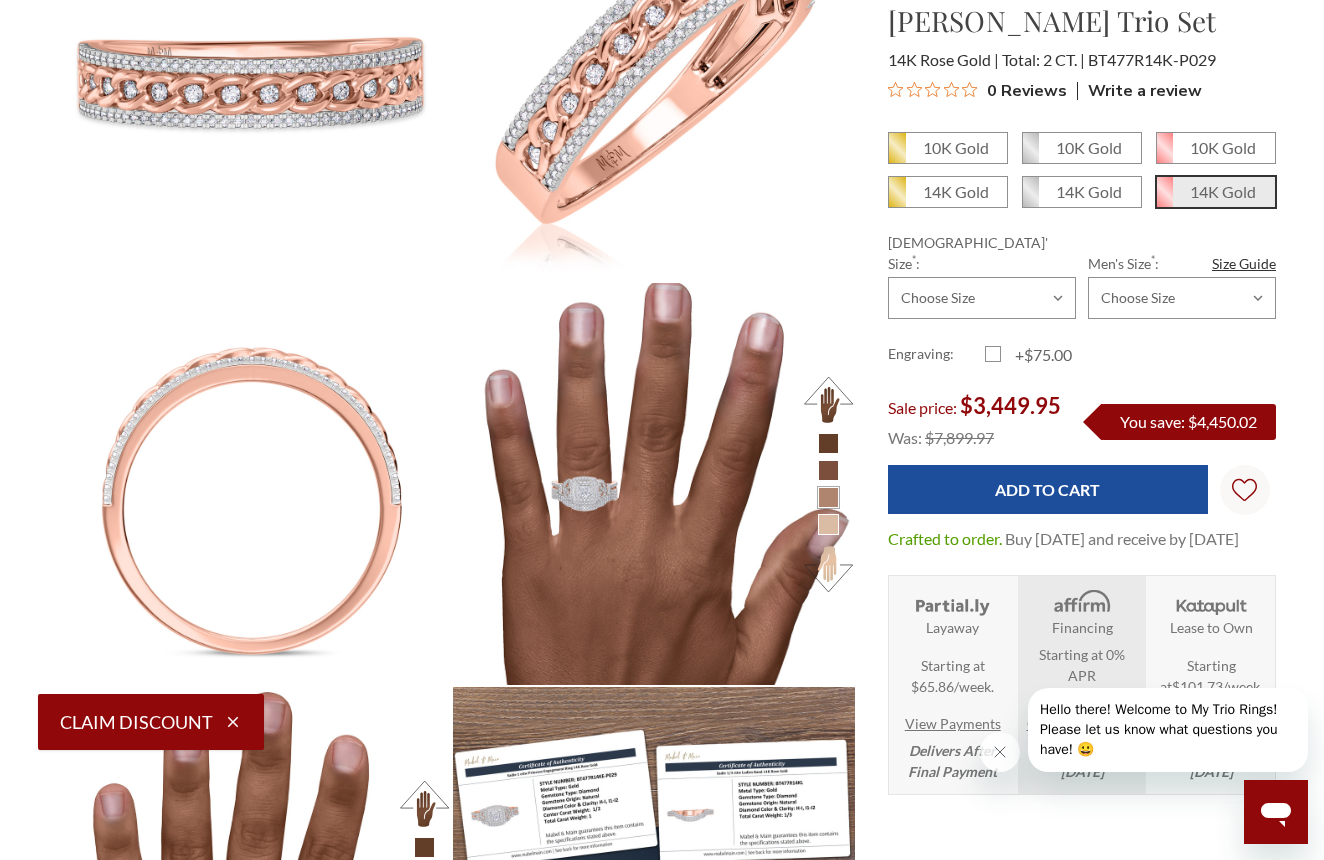 scroll, scrollTop: 1935, scrollLeft: 0, axis: vertical 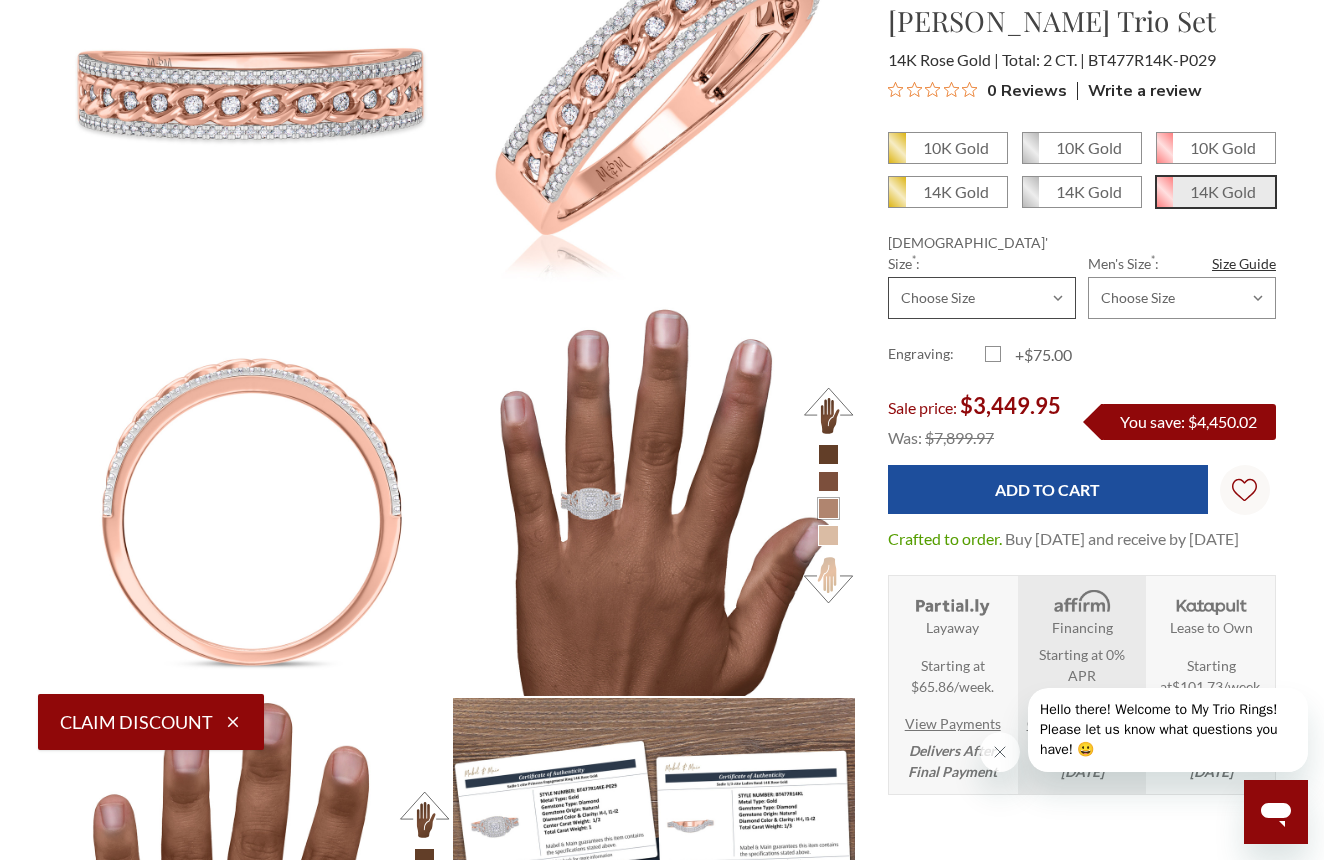 select on "14505677" 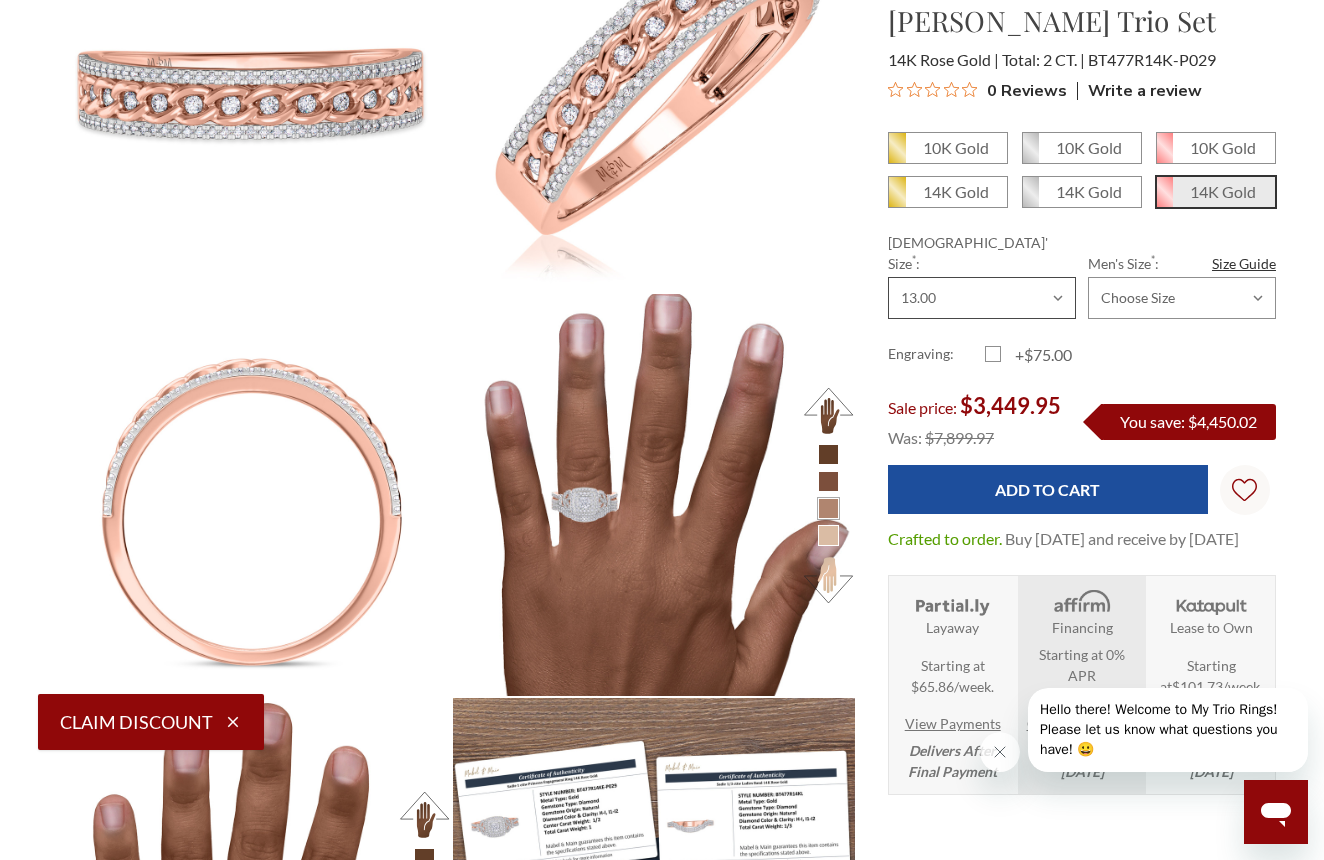 scroll, scrollTop: 0, scrollLeft: 0, axis: both 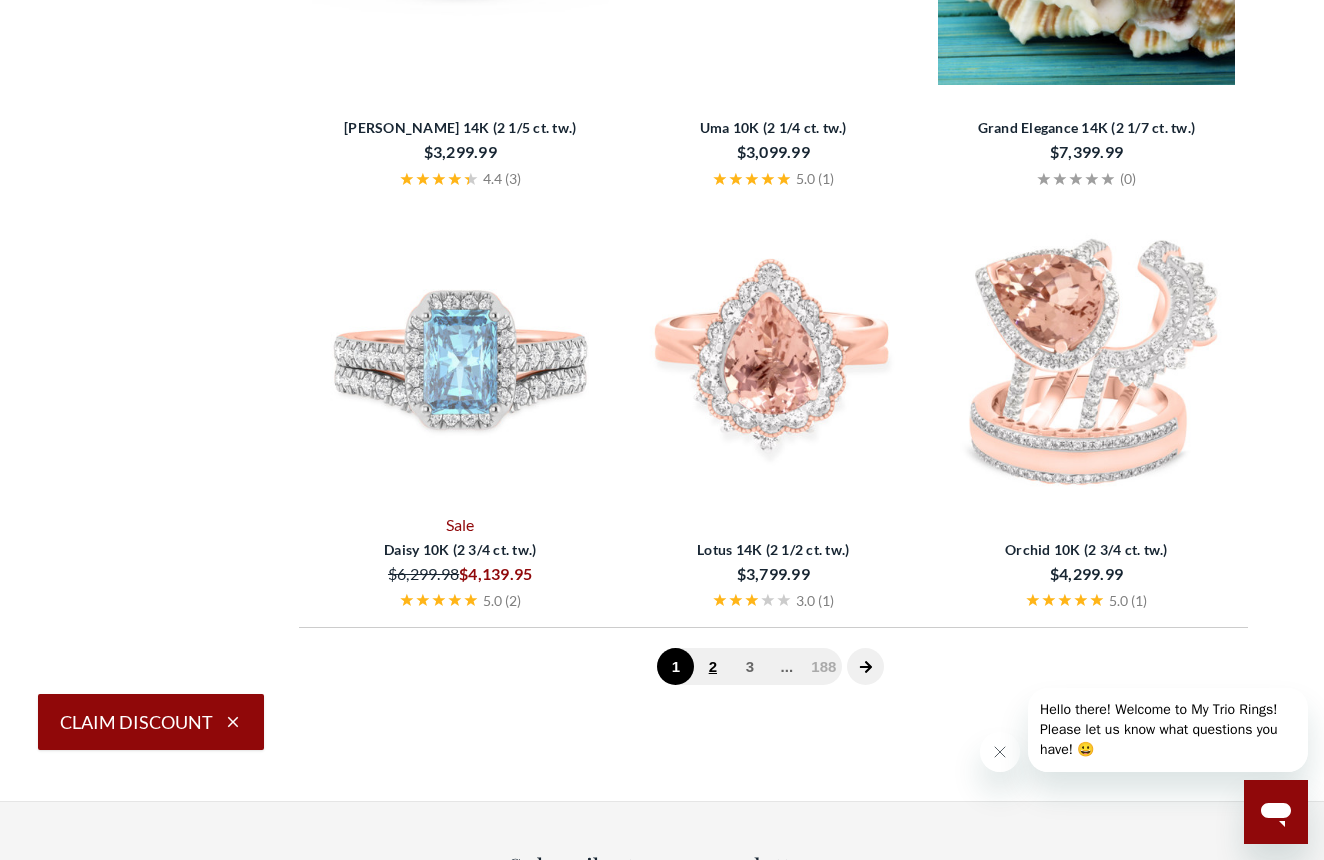click on "2" 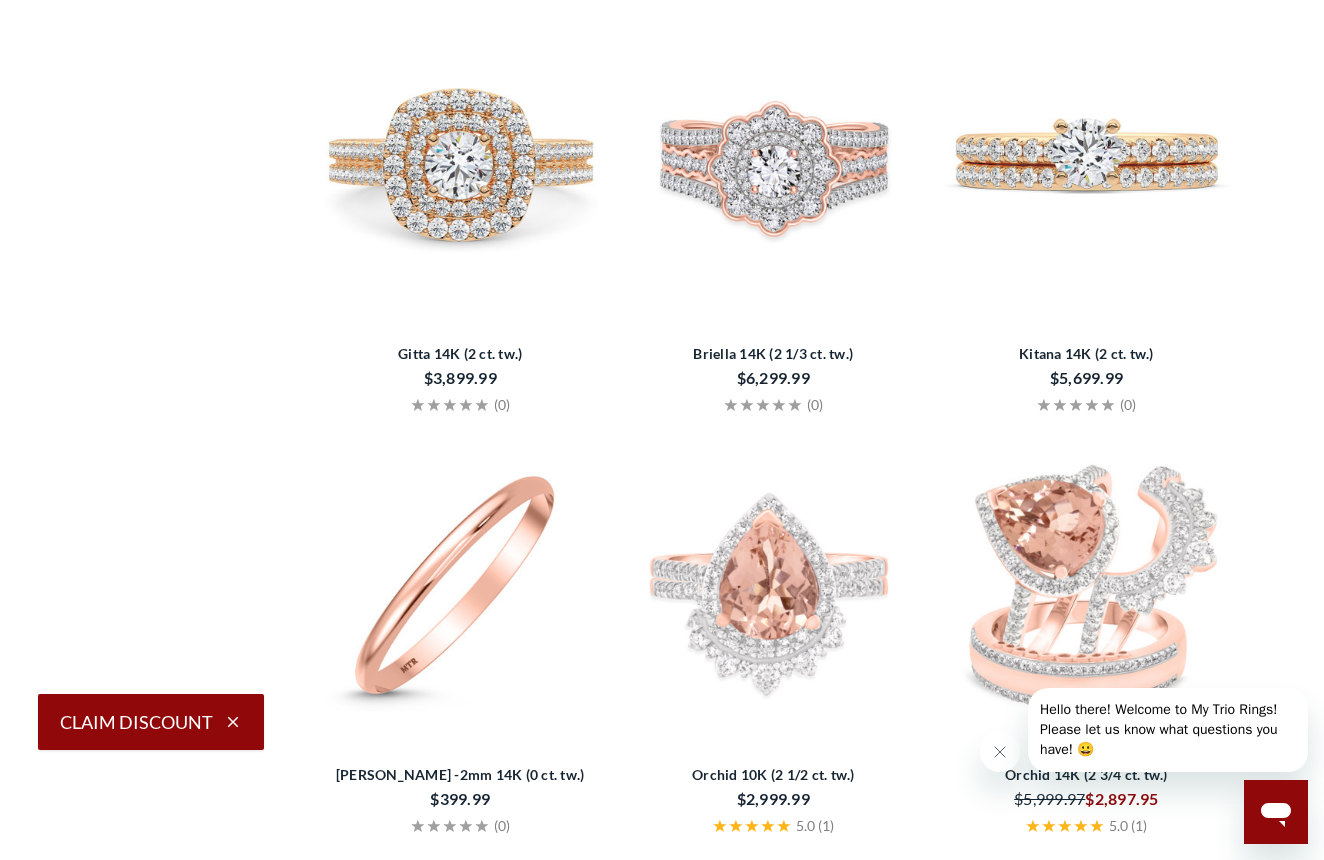 scroll, scrollTop: 3306, scrollLeft: 0, axis: vertical 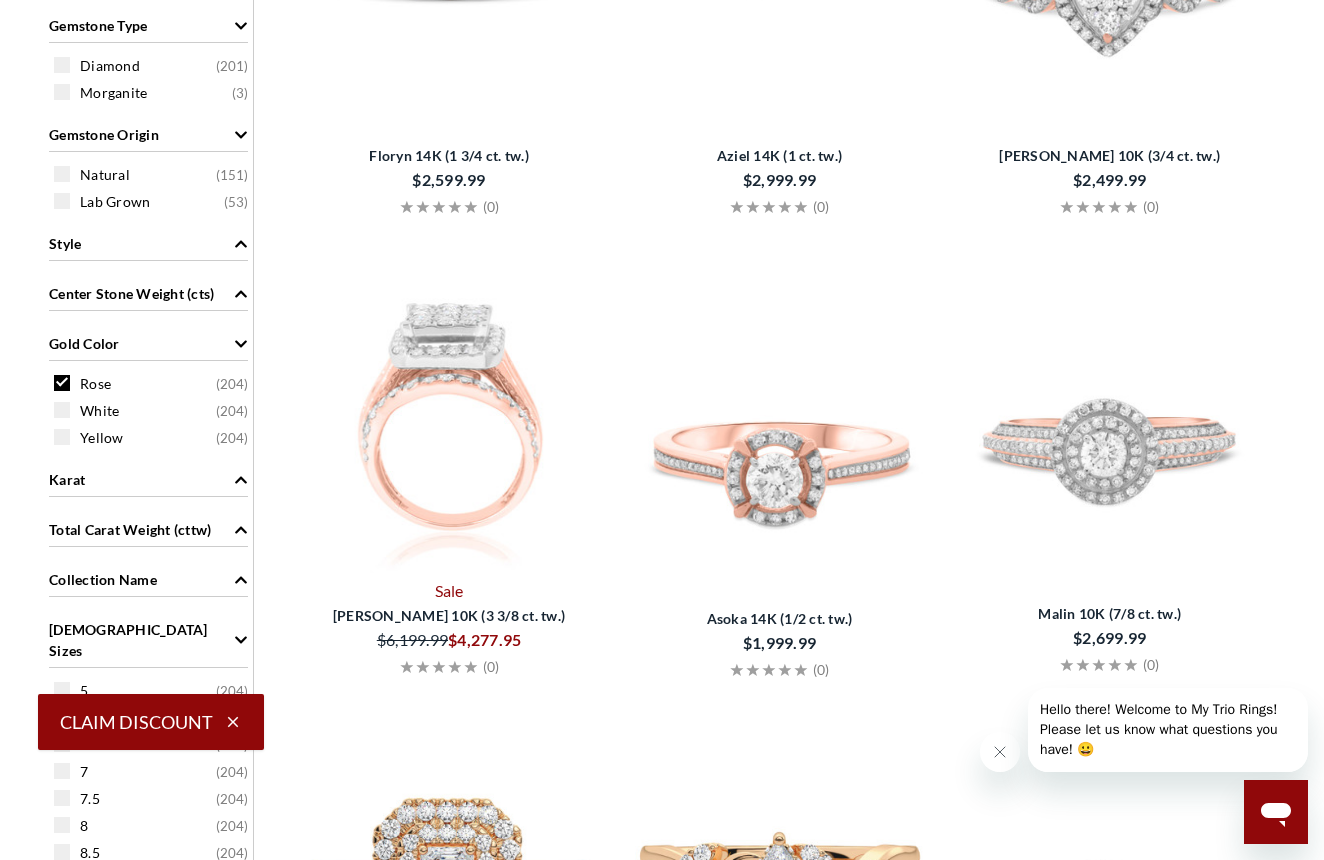 click at bounding box center [449, 416] 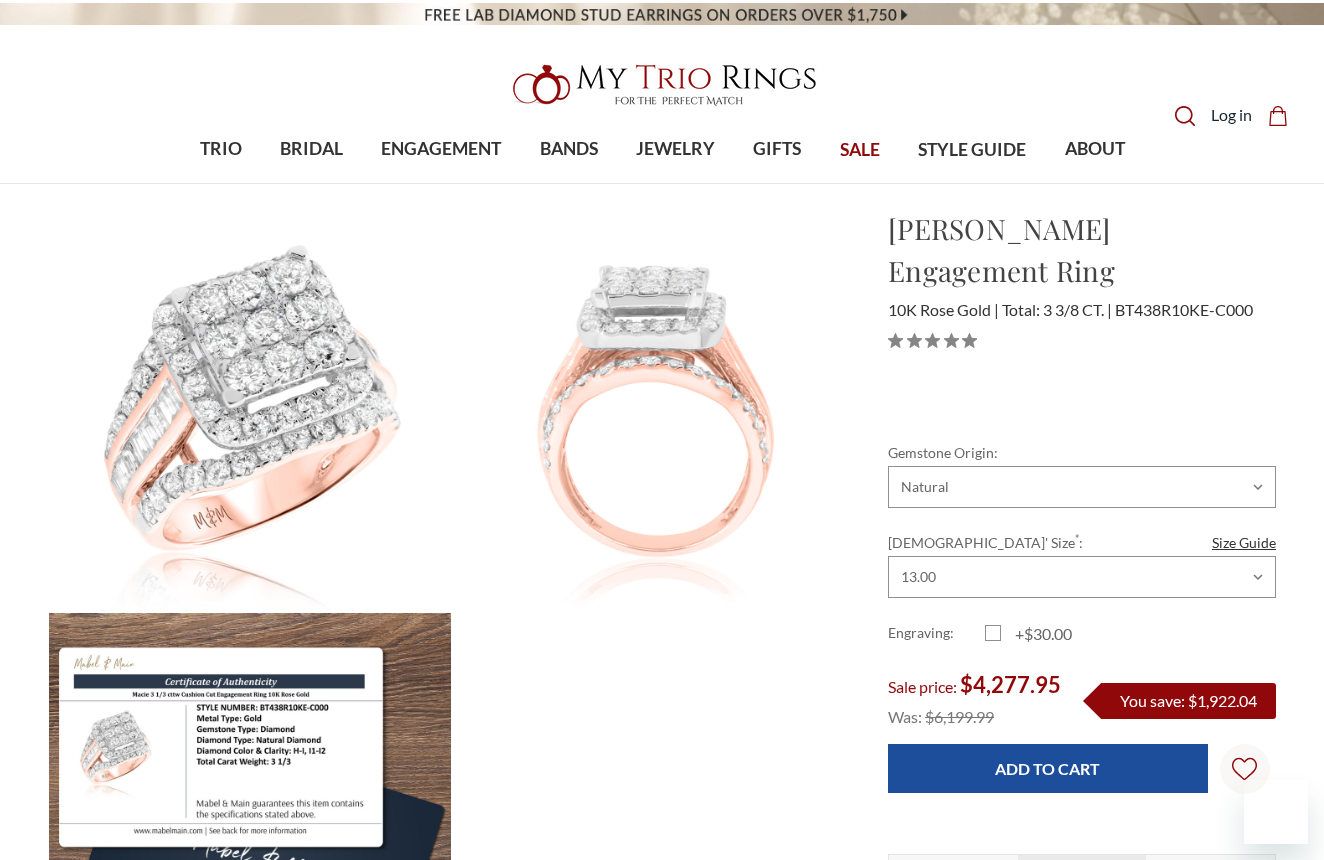 scroll, scrollTop: 0, scrollLeft: 0, axis: both 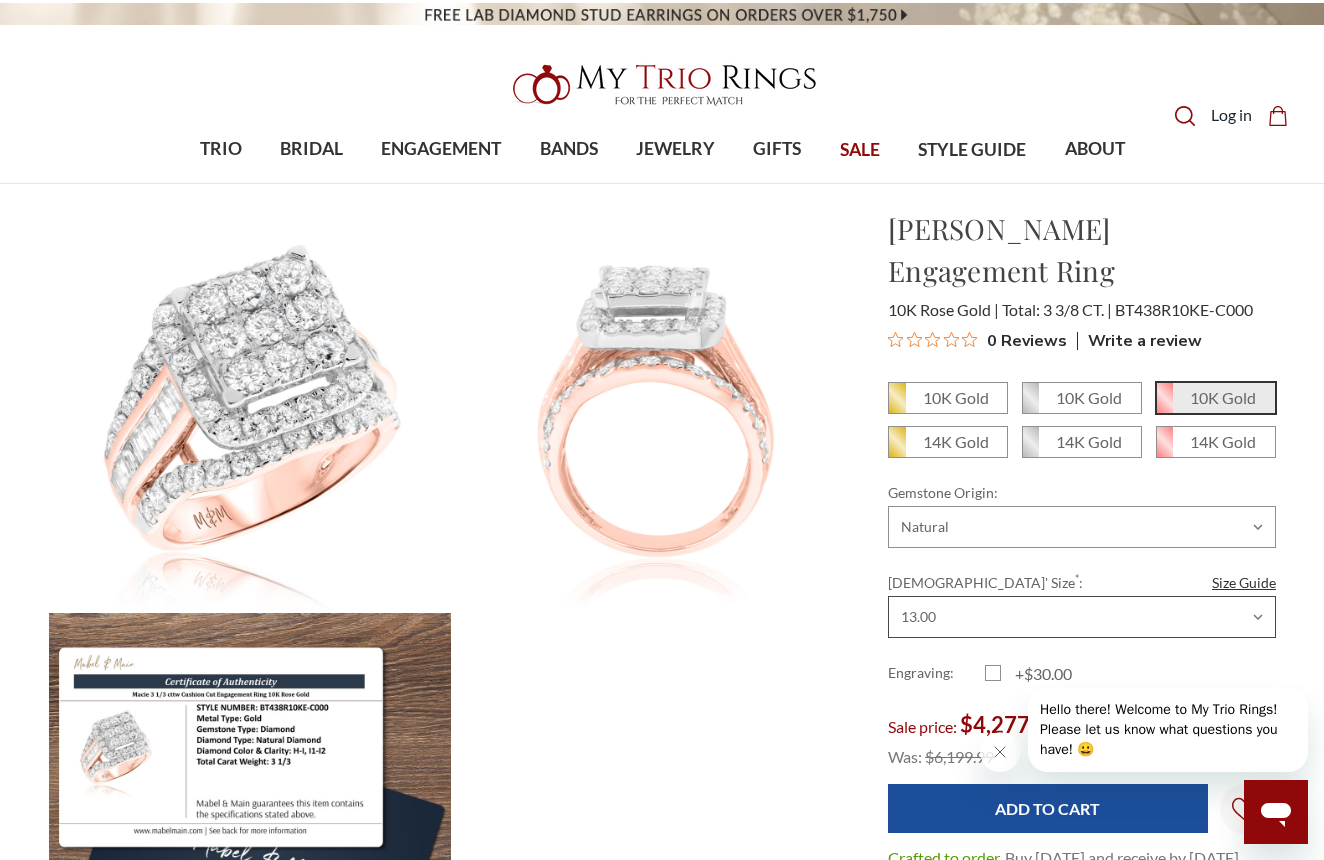 select on "20596383" 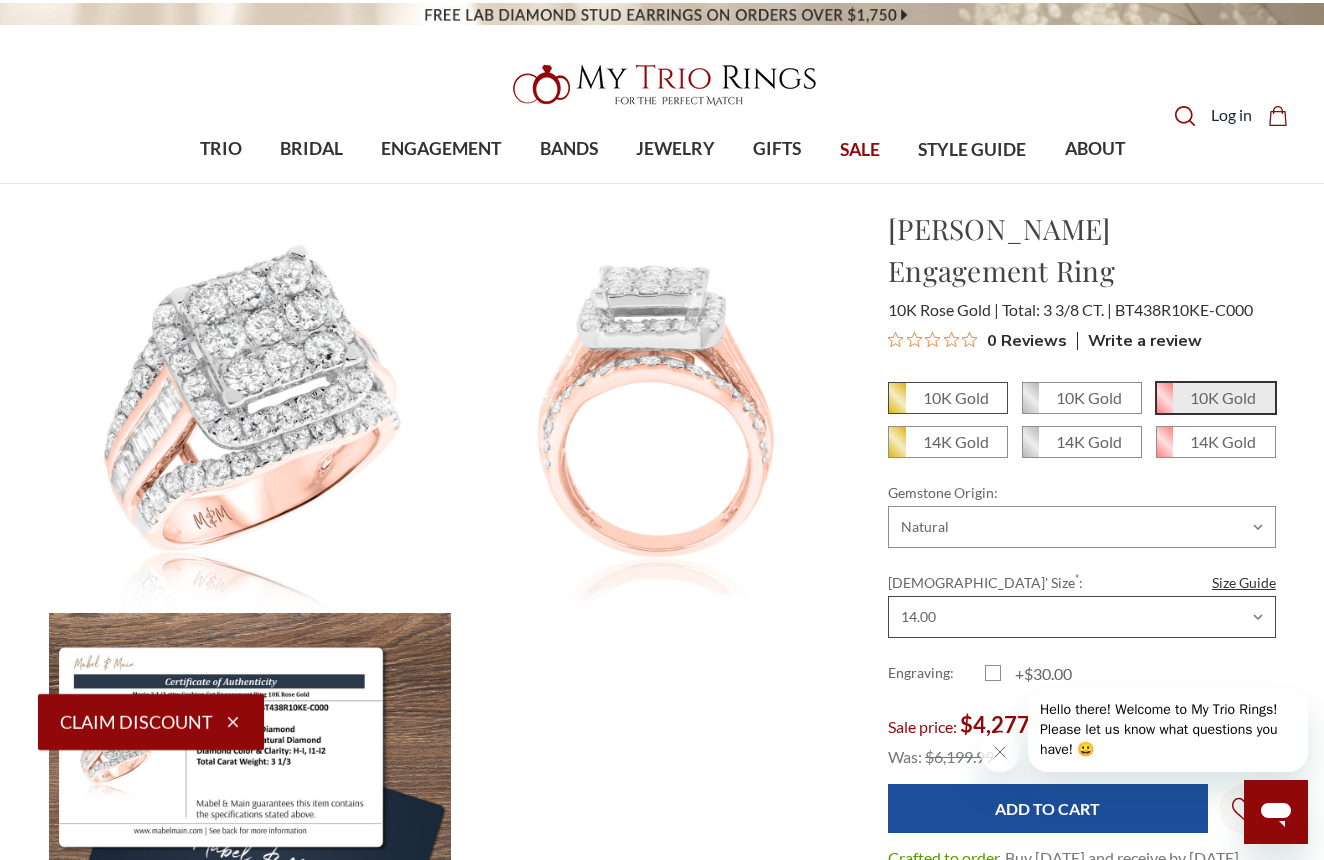 scroll, scrollTop: 0, scrollLeft: 0, axis: both 